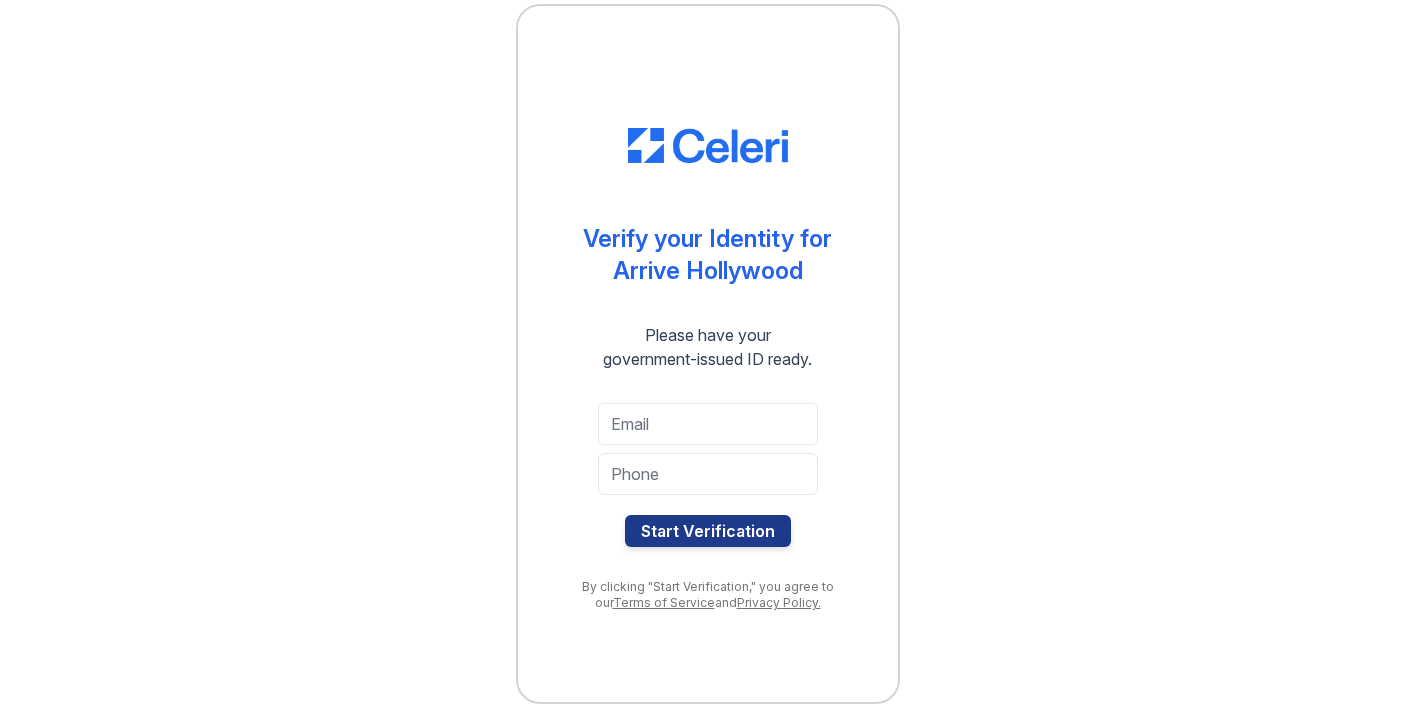 scroll, scrollTop: 0, scrollLeft: 0, axis: both 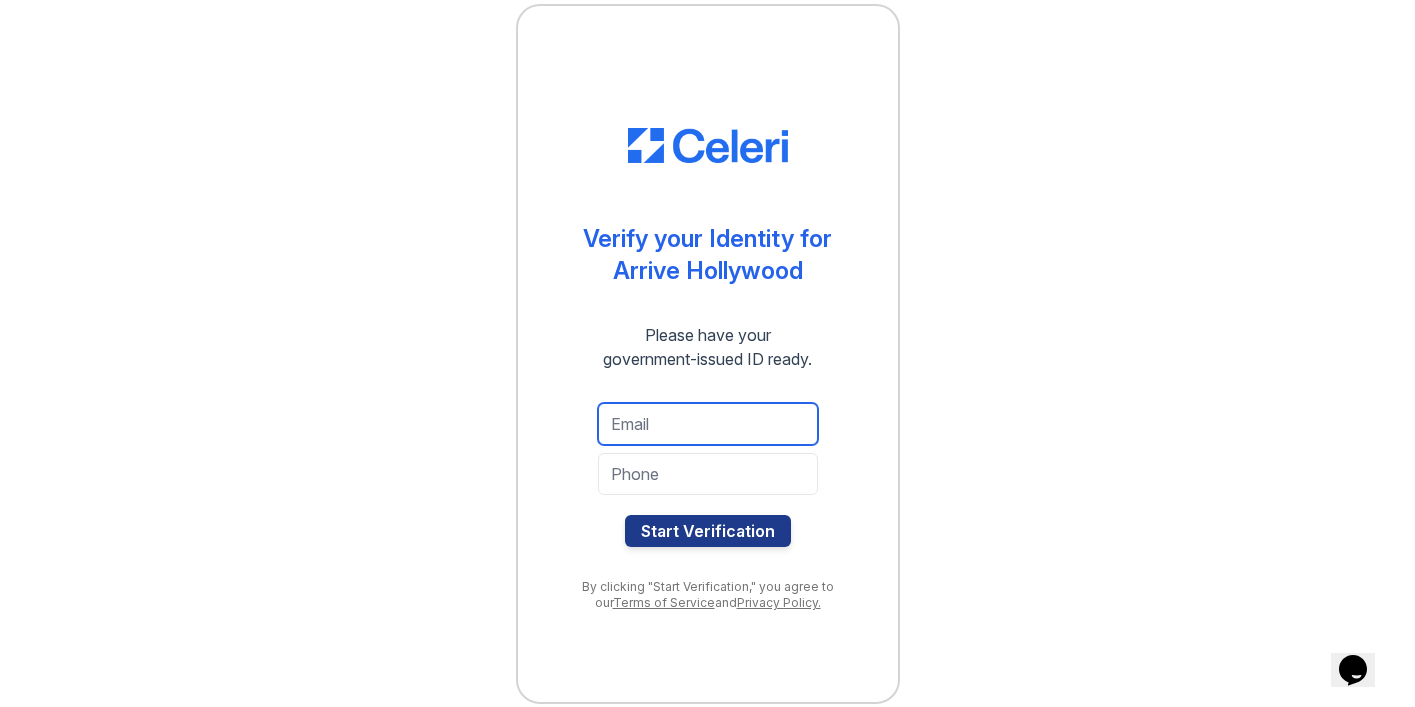 type on "[NAME]@[EMAIL]" 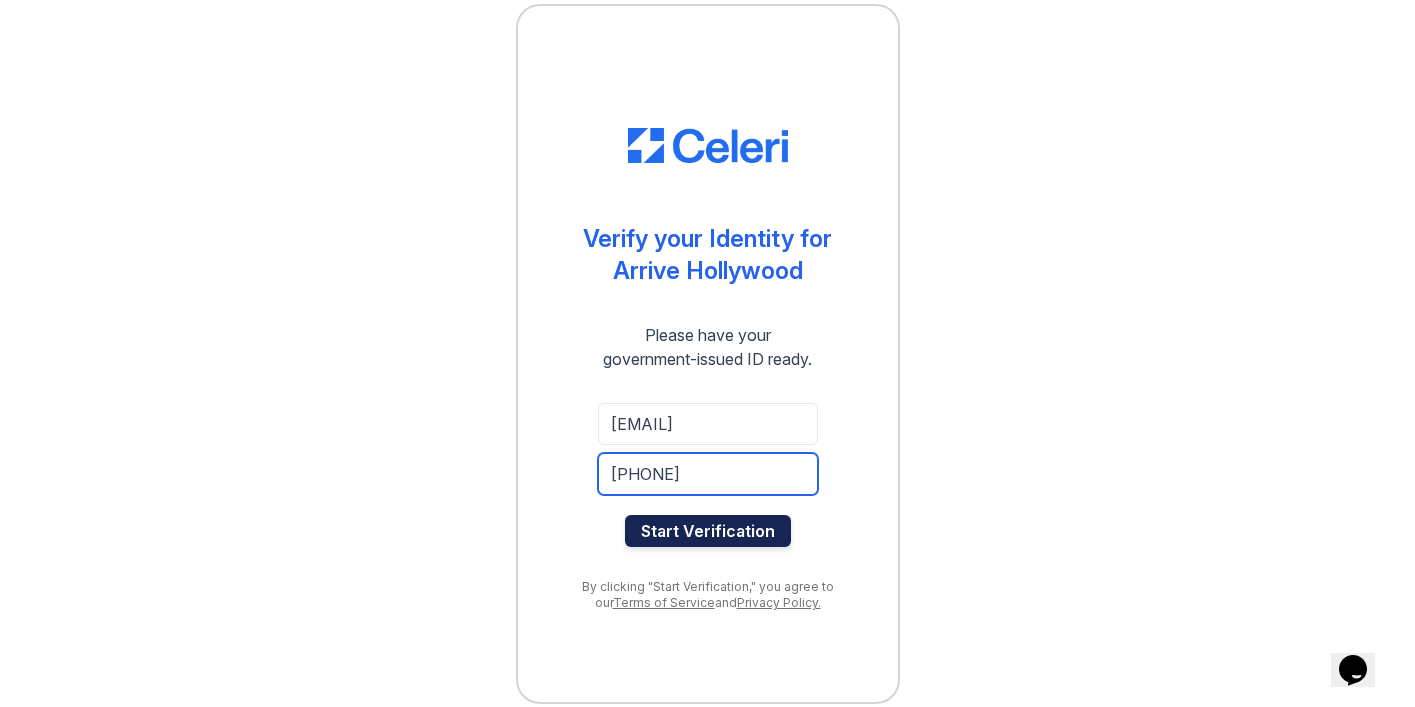 type on "3234402641" 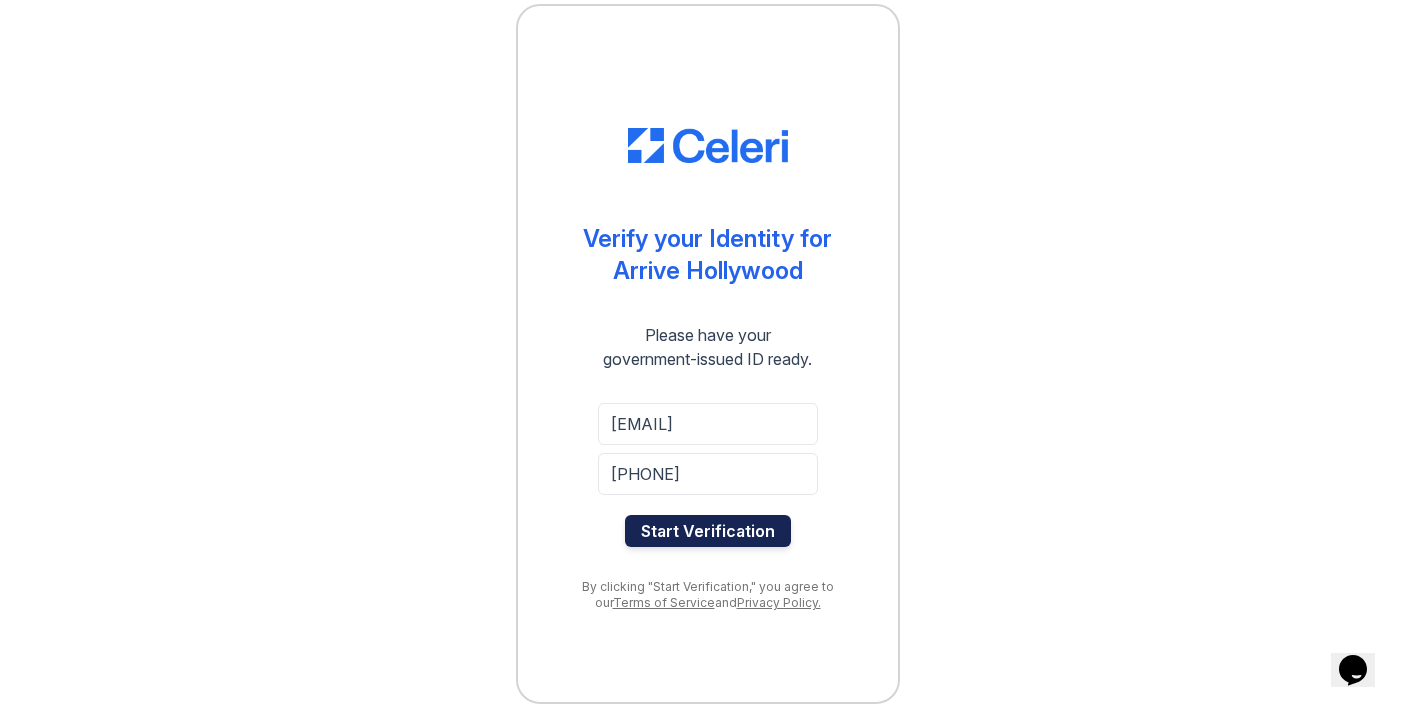 click on "Start Verification" at bounding box center (708, 531) 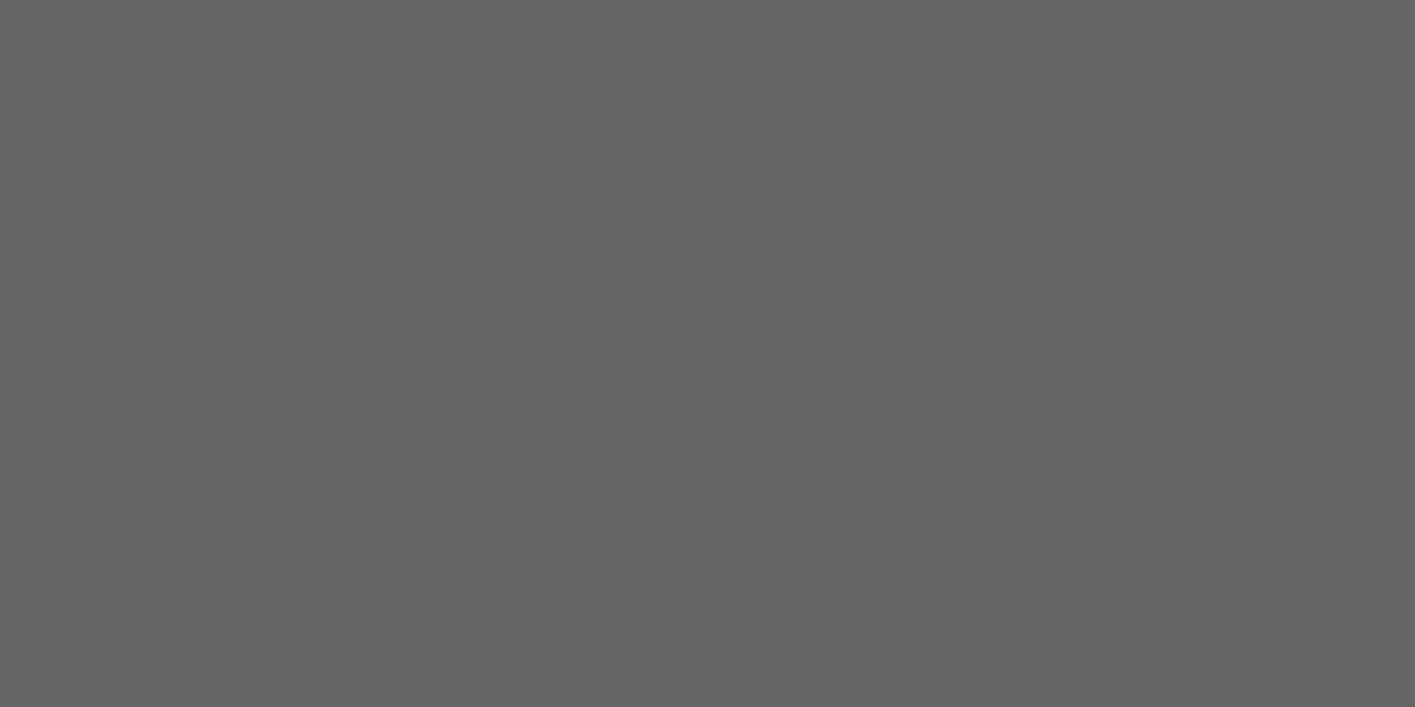 scroll, scrollTop: 0, scrollLeft: 0, axis: both 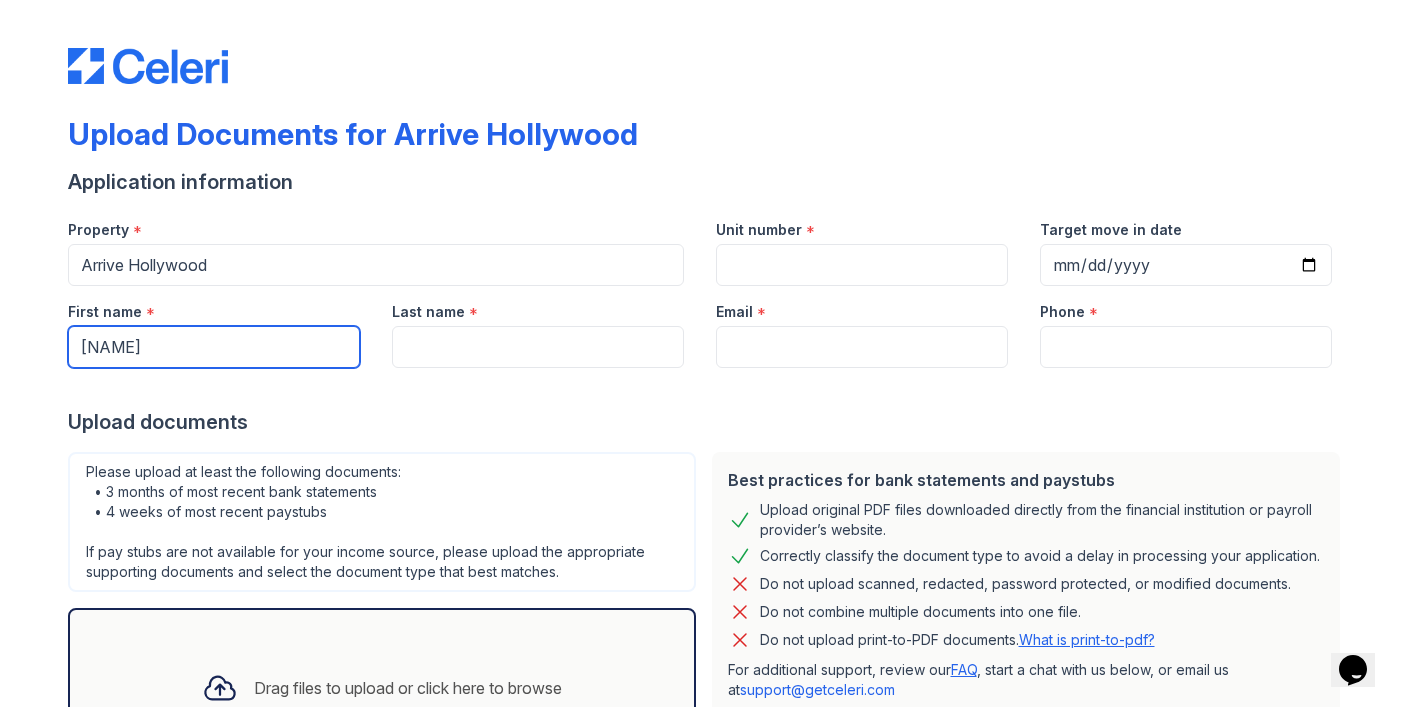 type on "Onesimo" 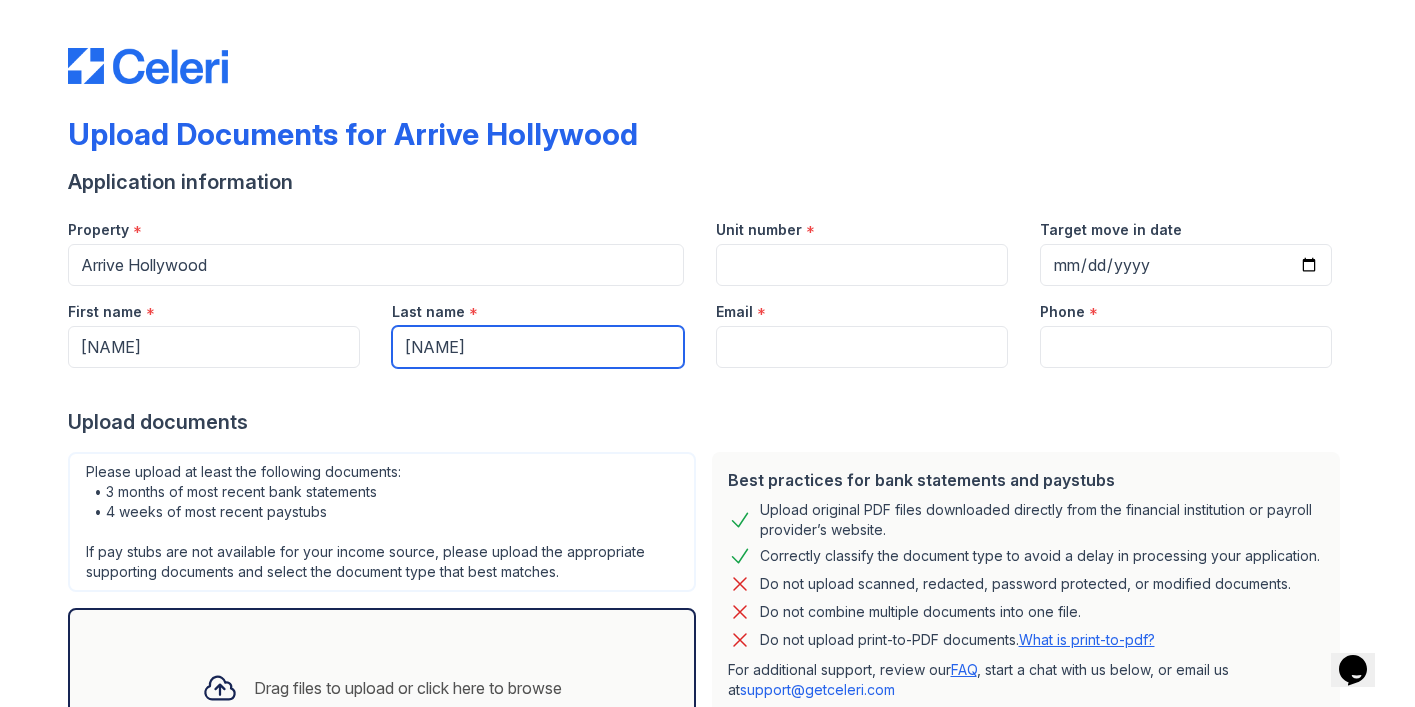 type on "Mendez" 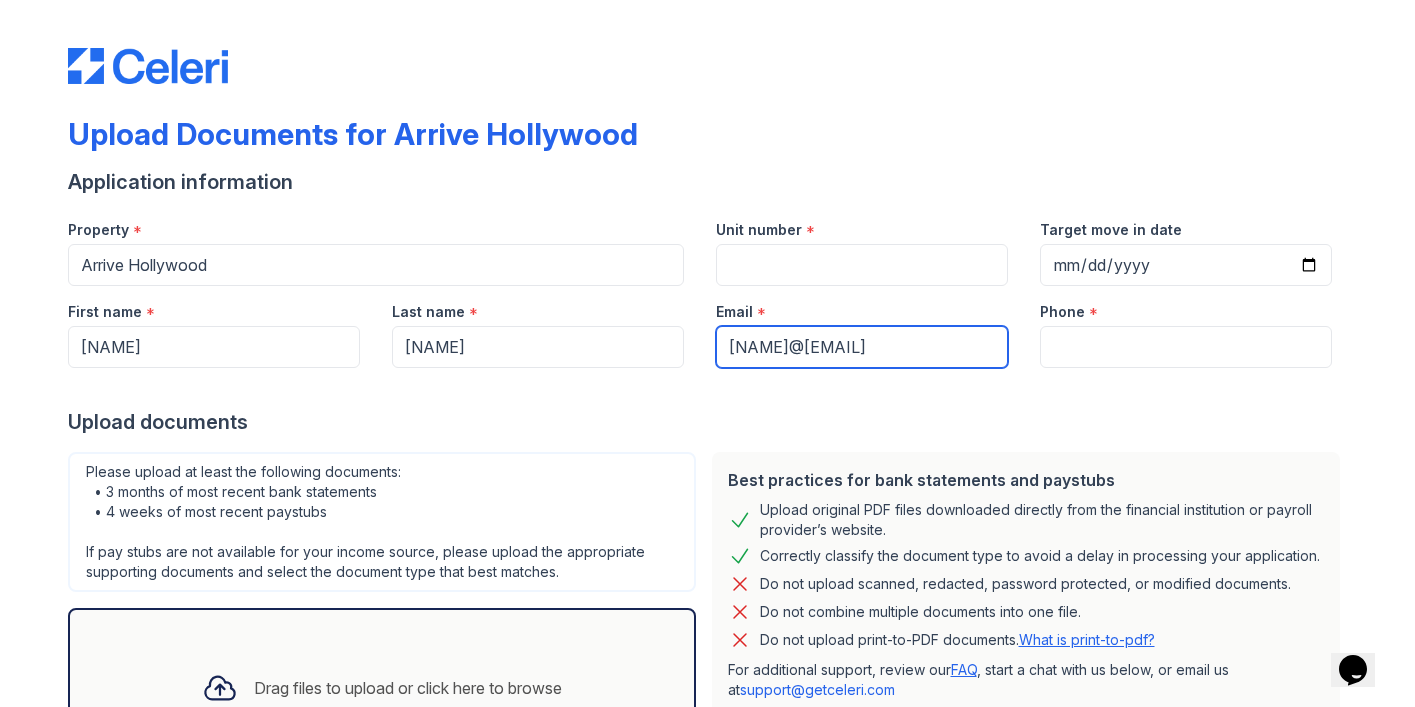 type on "onecimomendez@gmail.com" 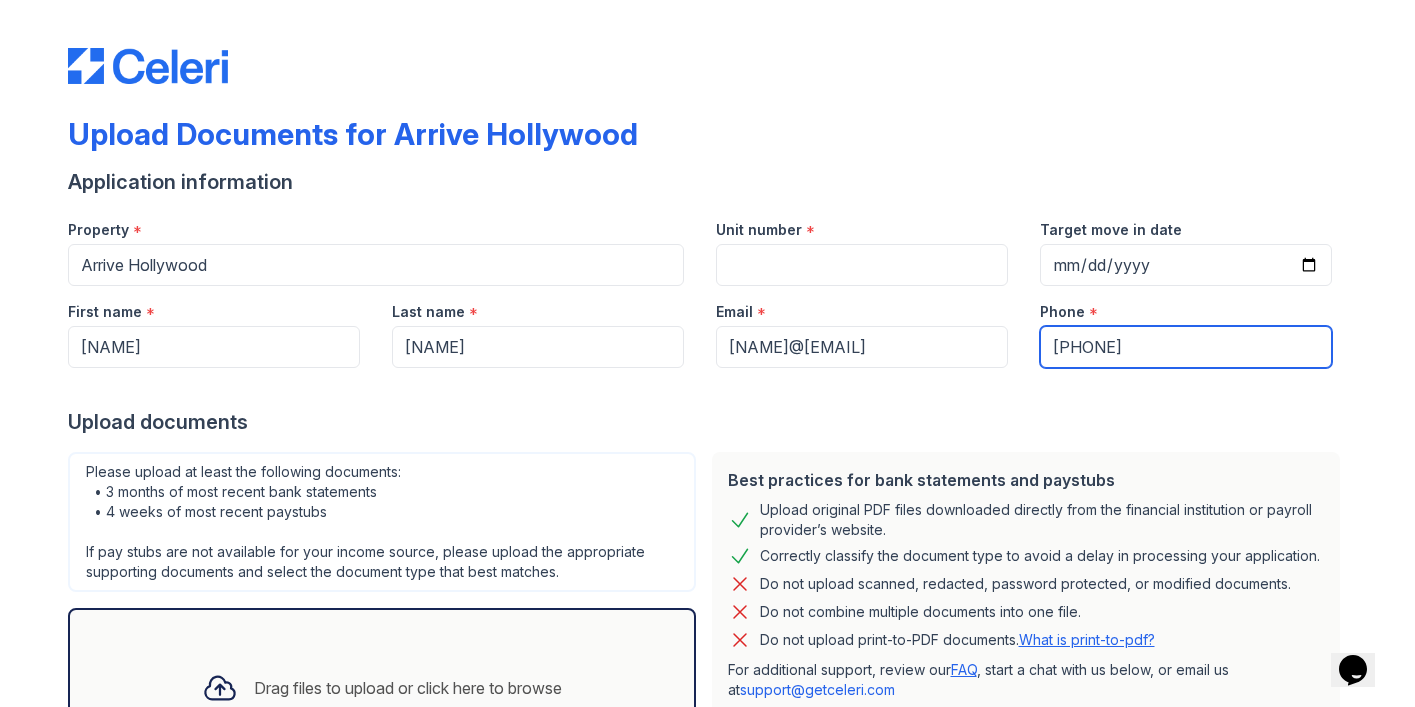 type on "3234402641" 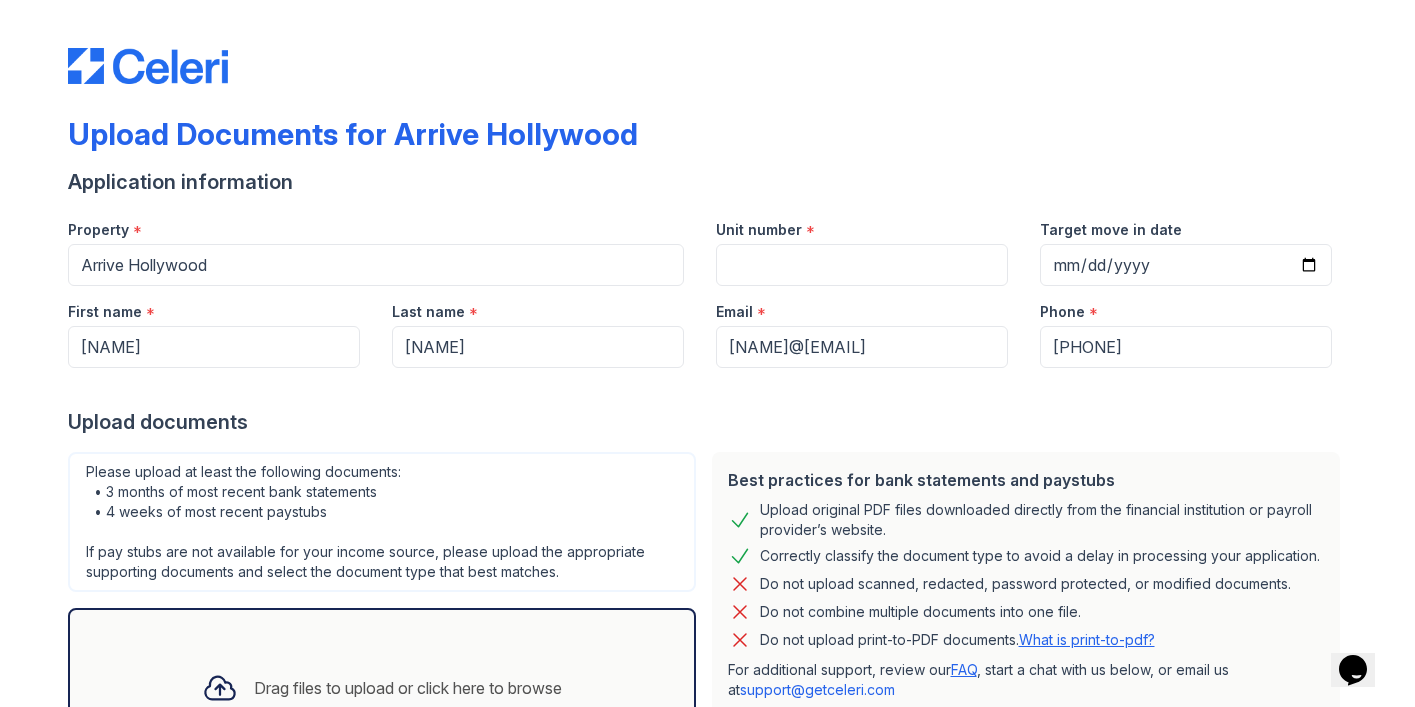click at bounding box center [708, 388] 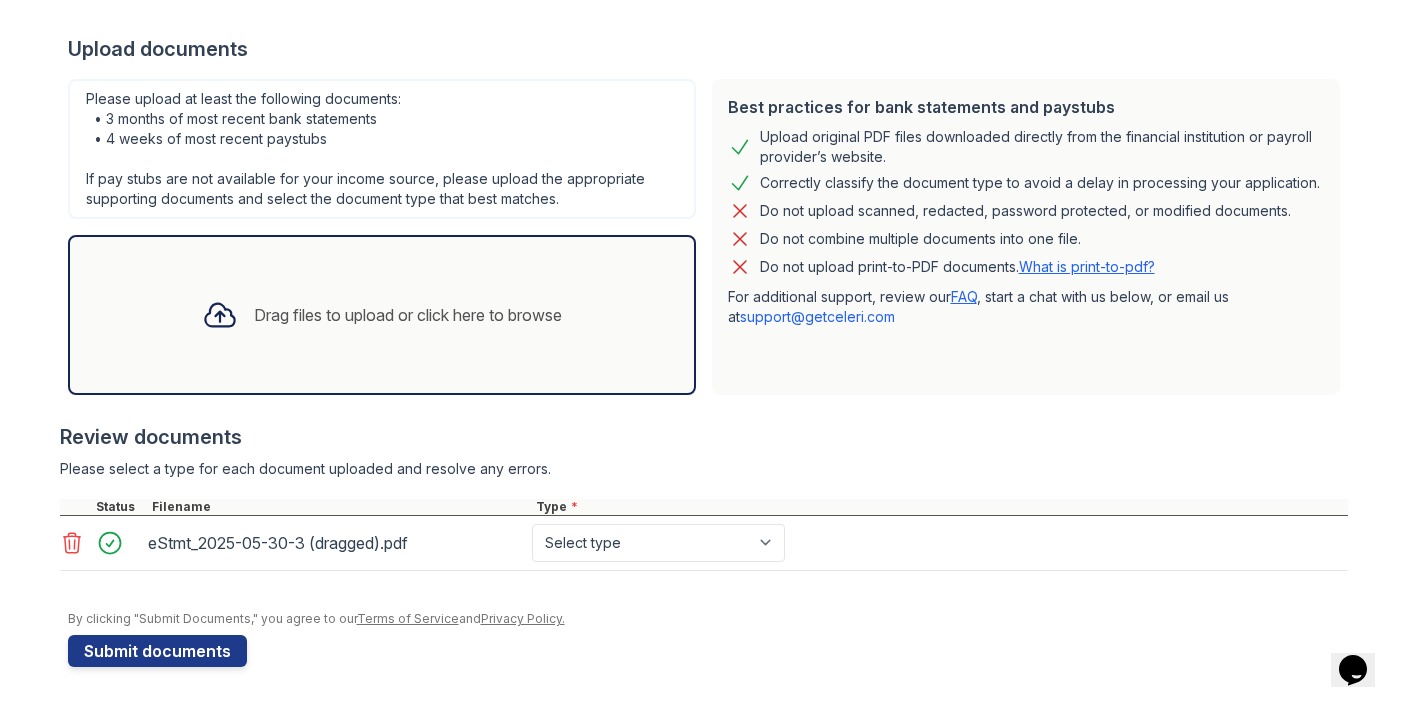 scroll, scrollTop: 373, scrollLeft: 0, axis: vertical 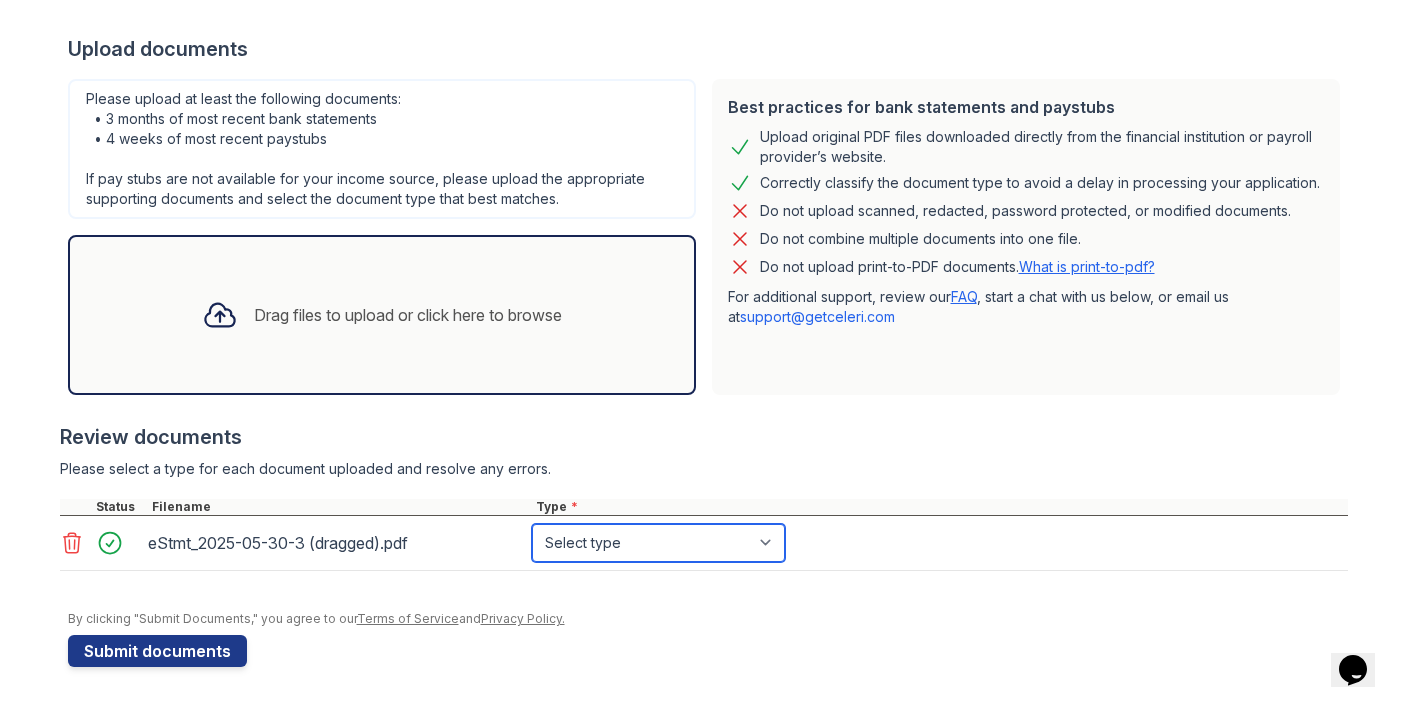 select on "bank_statement" 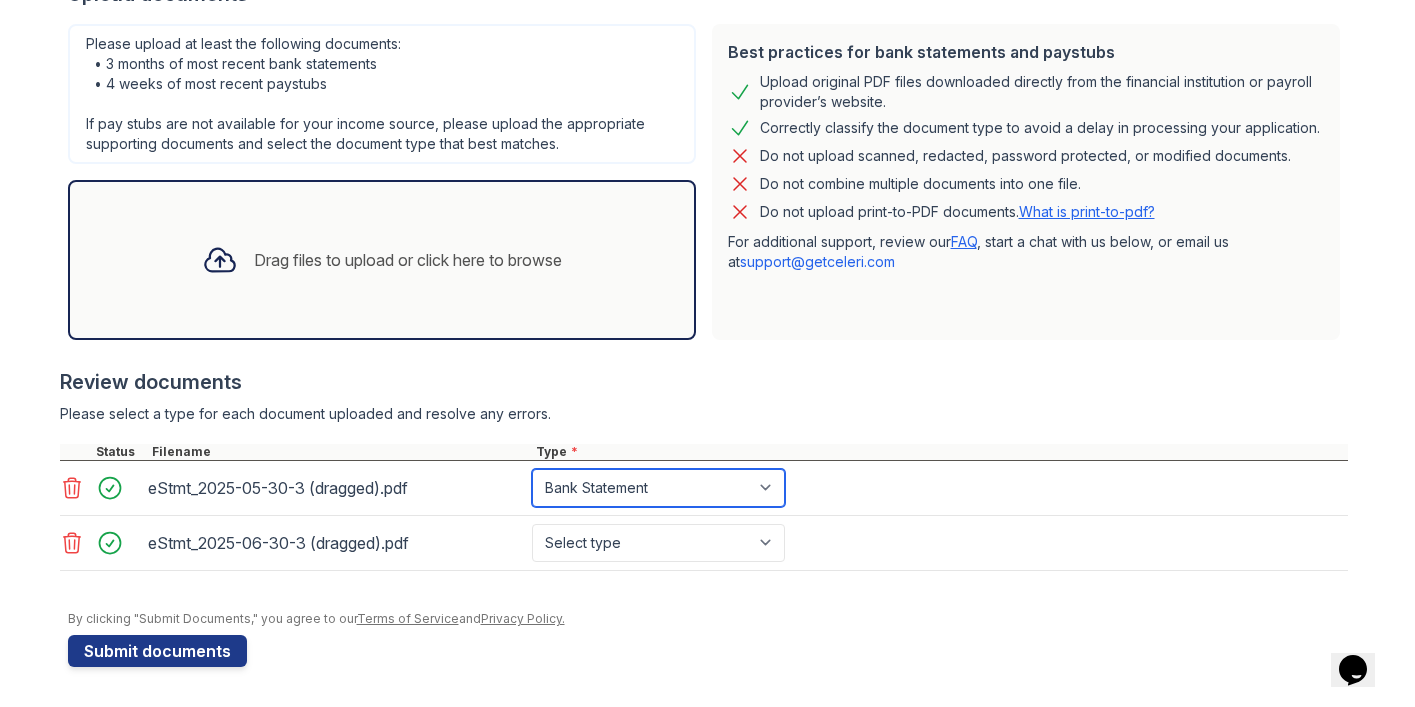 scroll, scrollTop: 428, scrollLeft: 0, axis: vertical 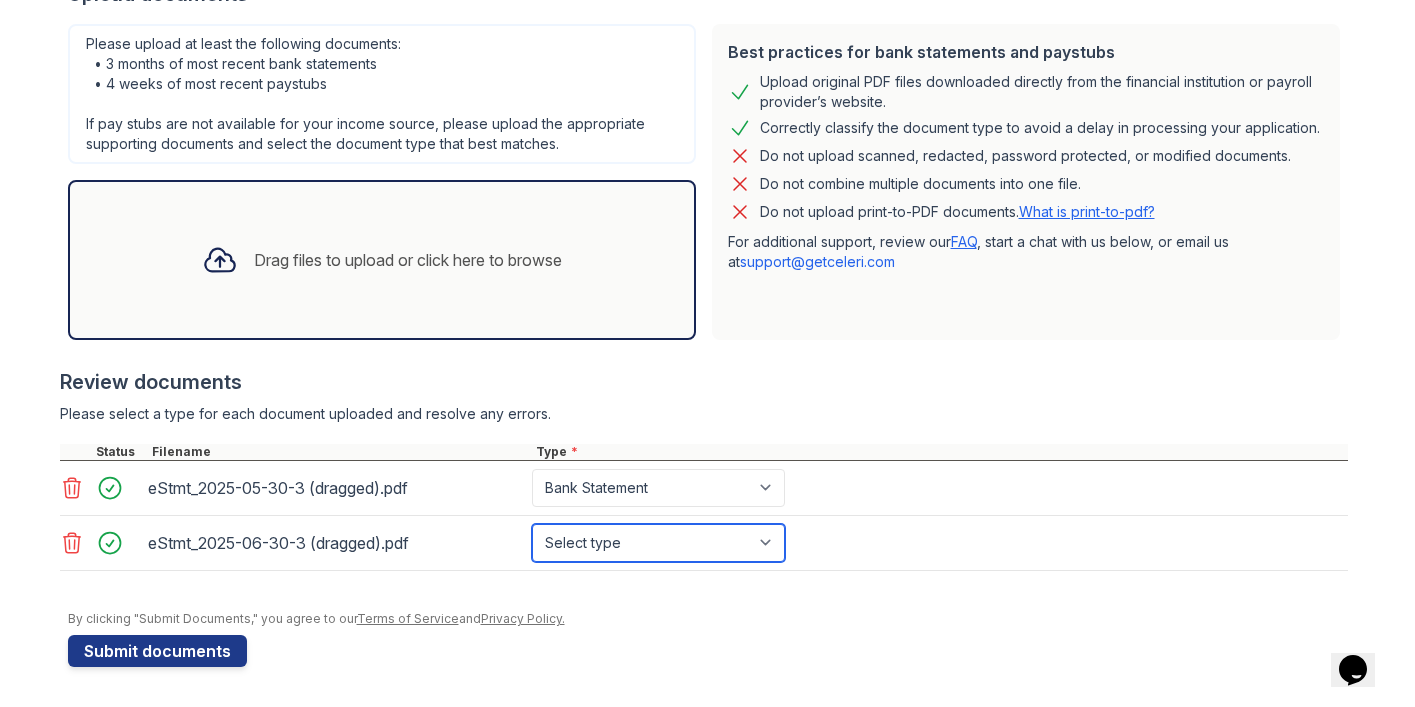 select on "bank_statement" 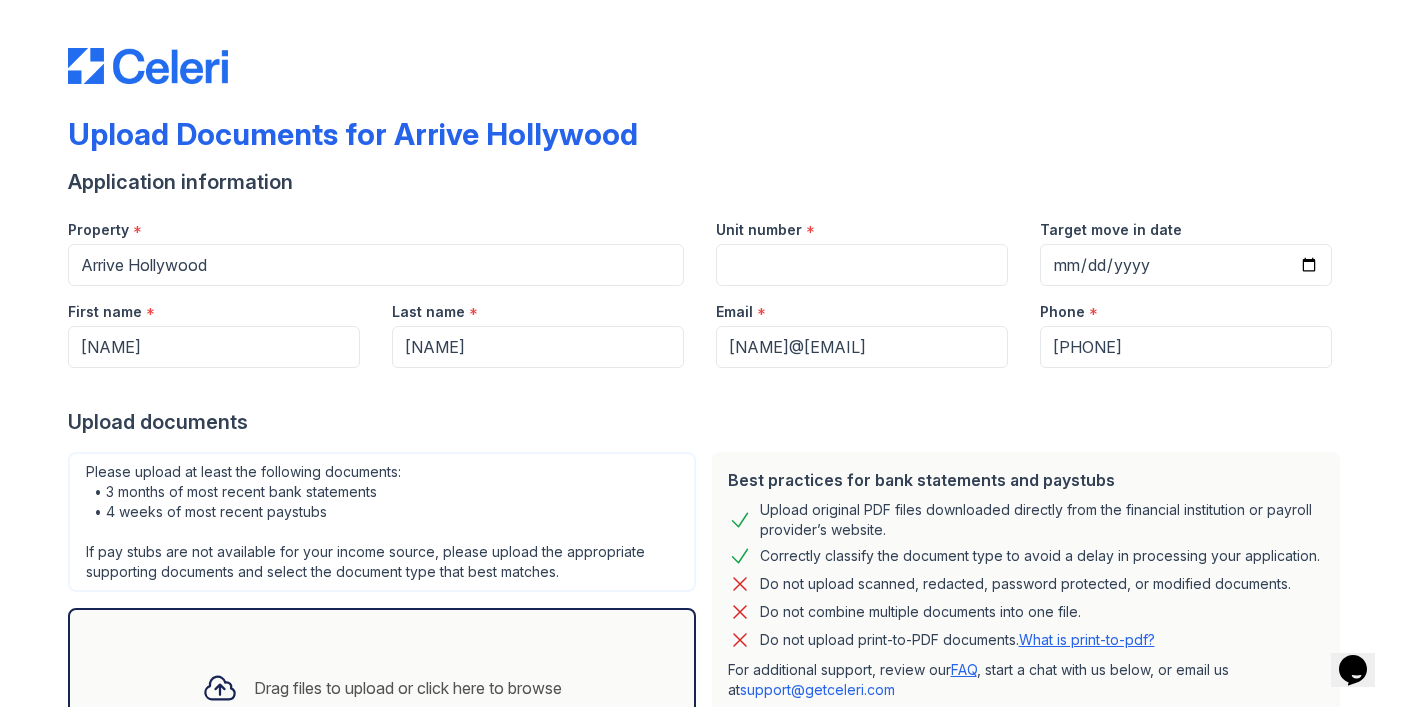 scroll, scrollTop: 0, scrollLeft: 0, axis: both 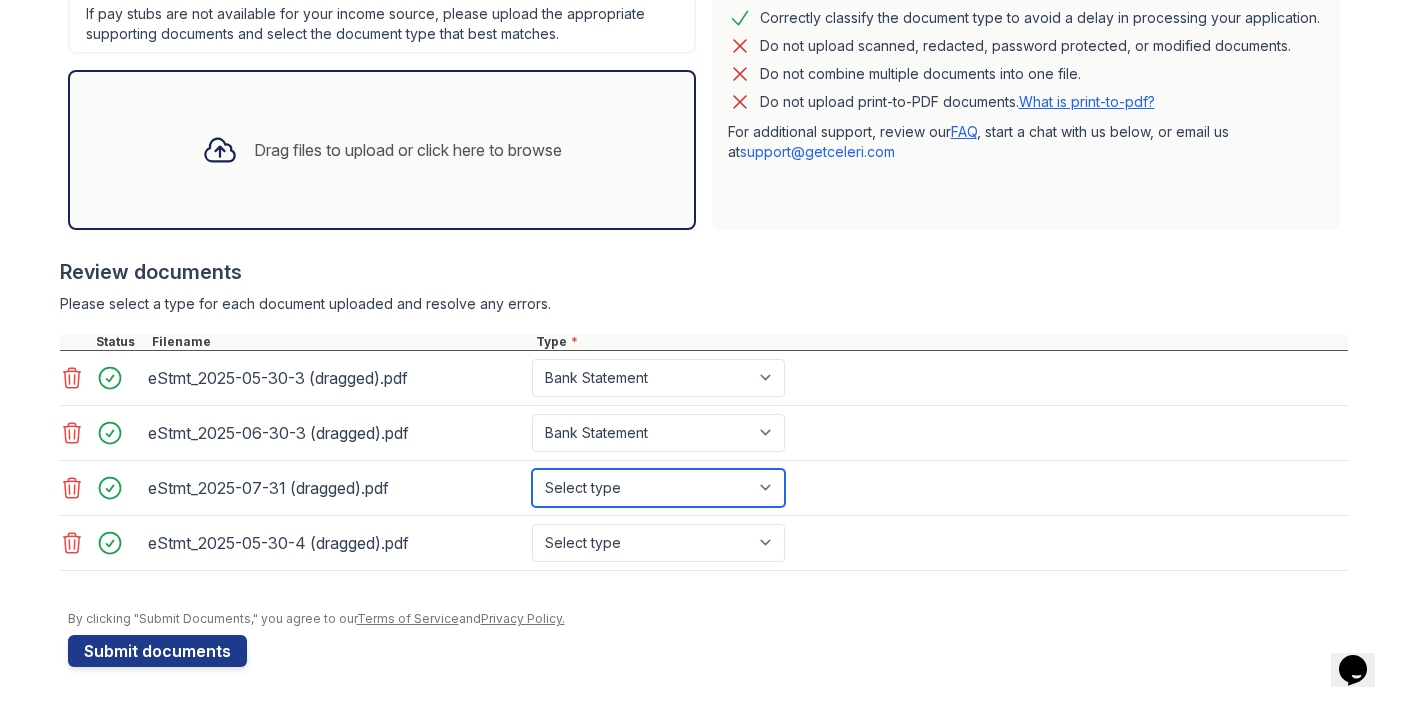 select on "bank_statement" 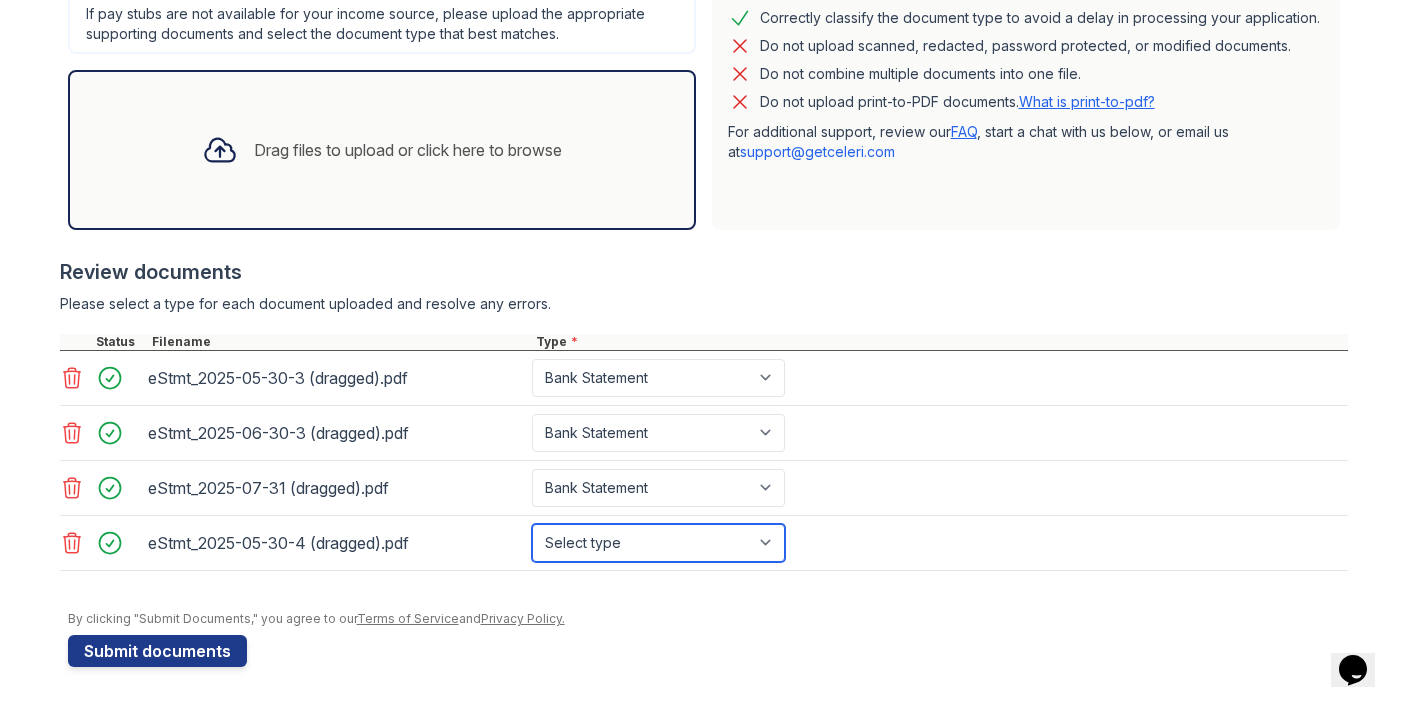 select on "bank_statement" 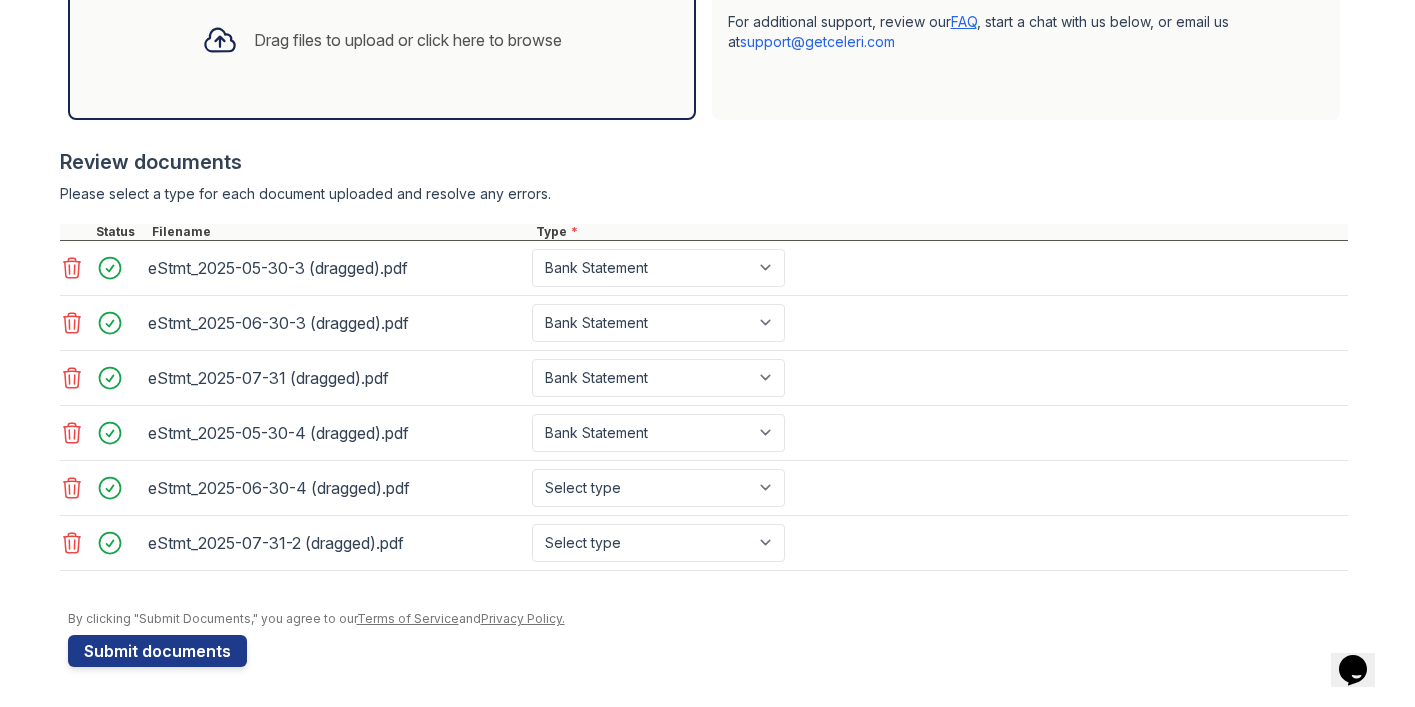 scroll, scrollTop: 648, scrollLeft: 0, axis: vertical 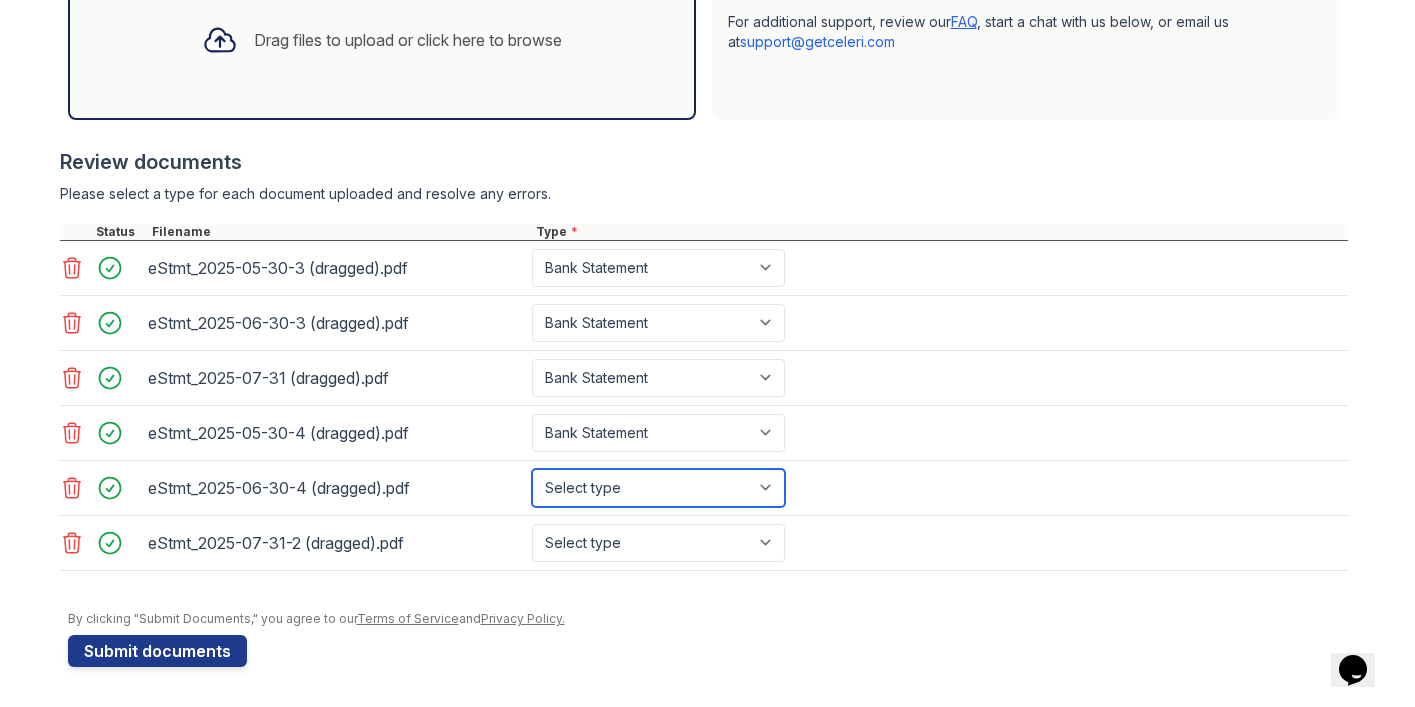 select on "bank_statement" 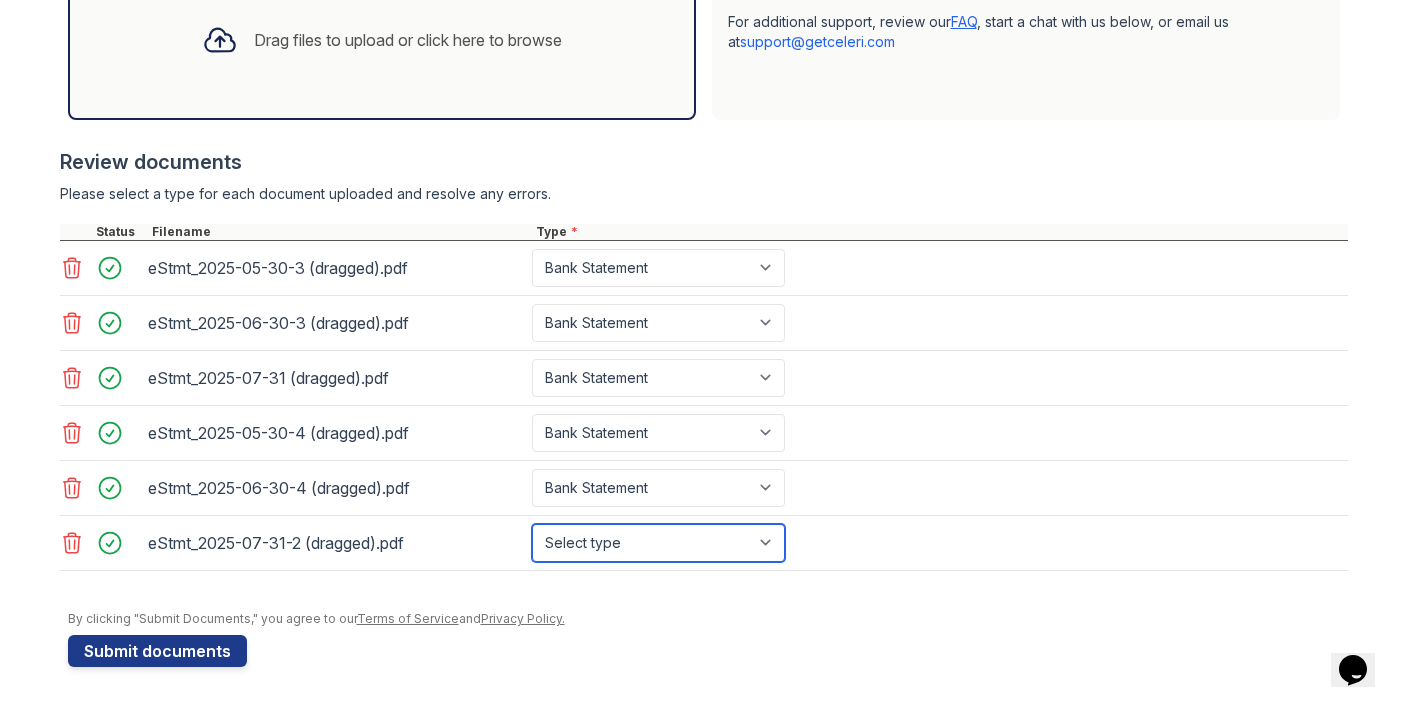 select on "bank_statement" 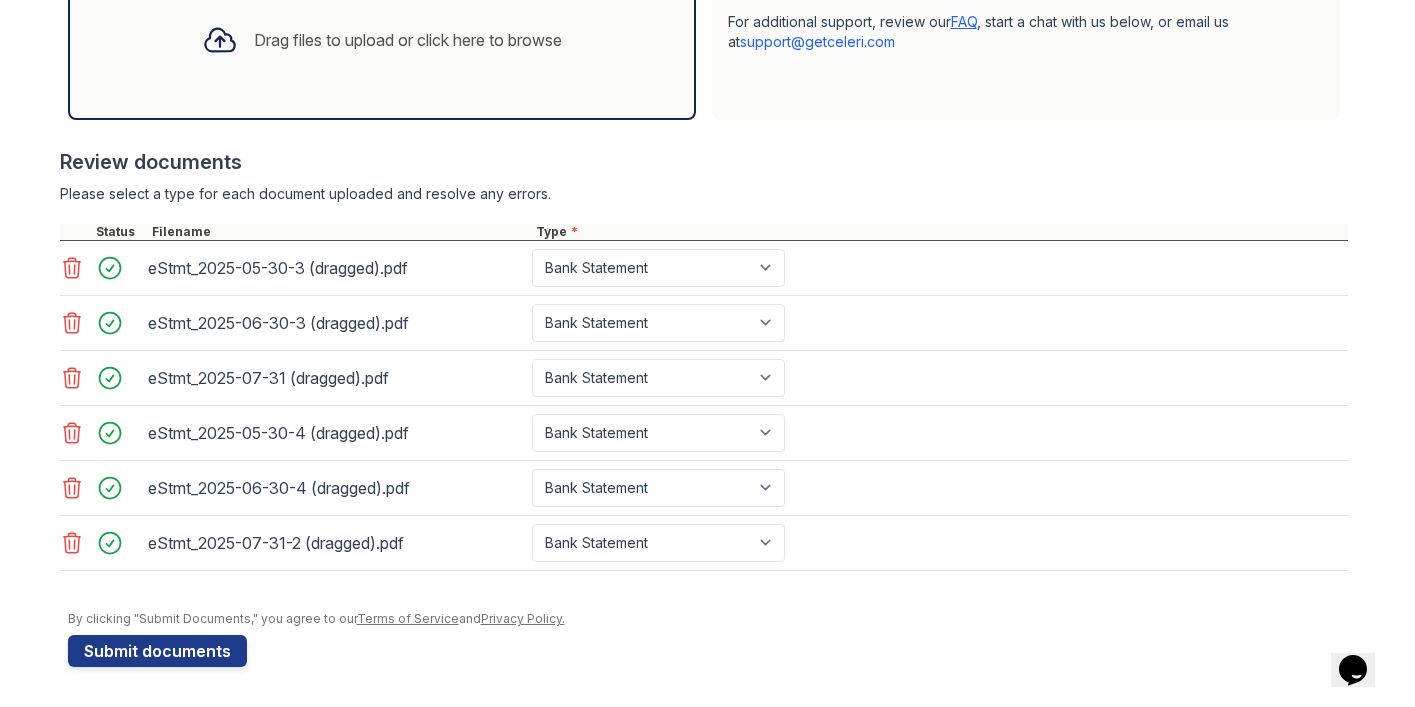 click on "Review documents" at bounding box center [704, 162] 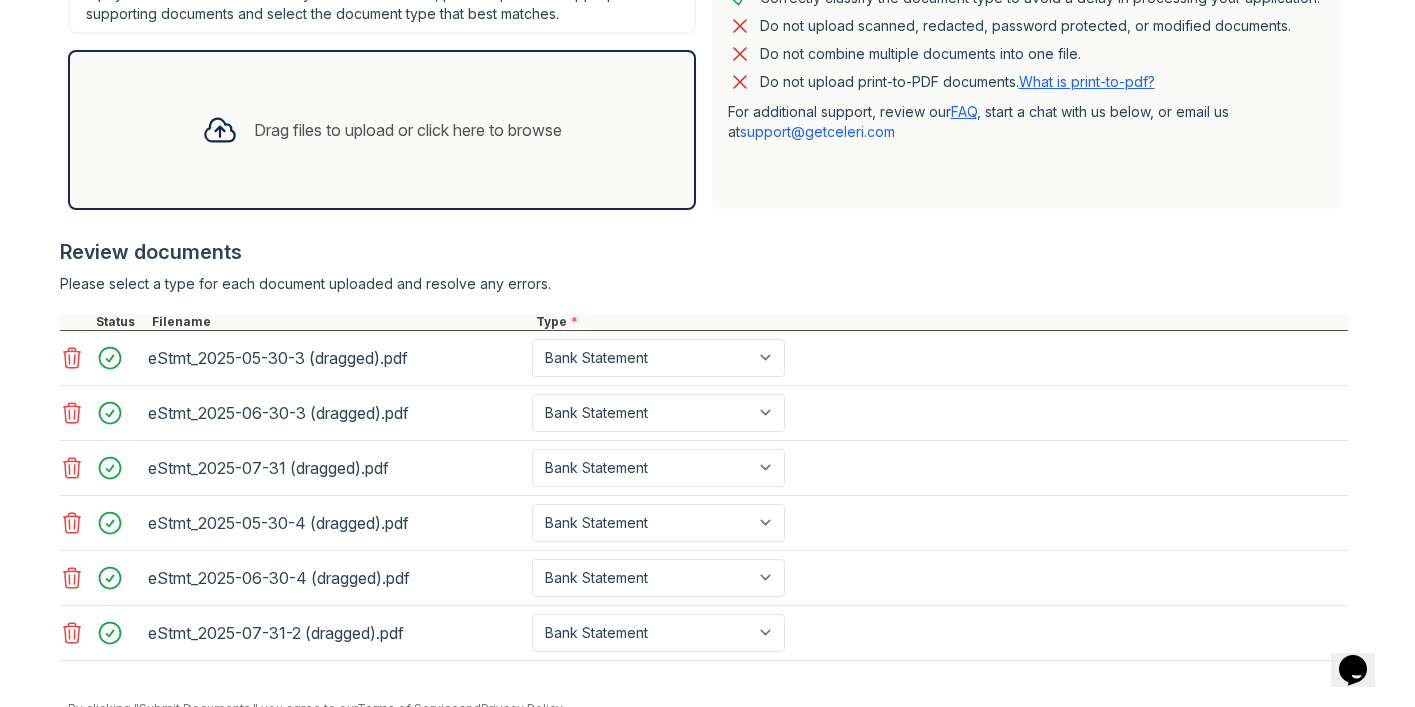 scroll, scrollTop: 637, scrollLeft: 0, axis: vertical 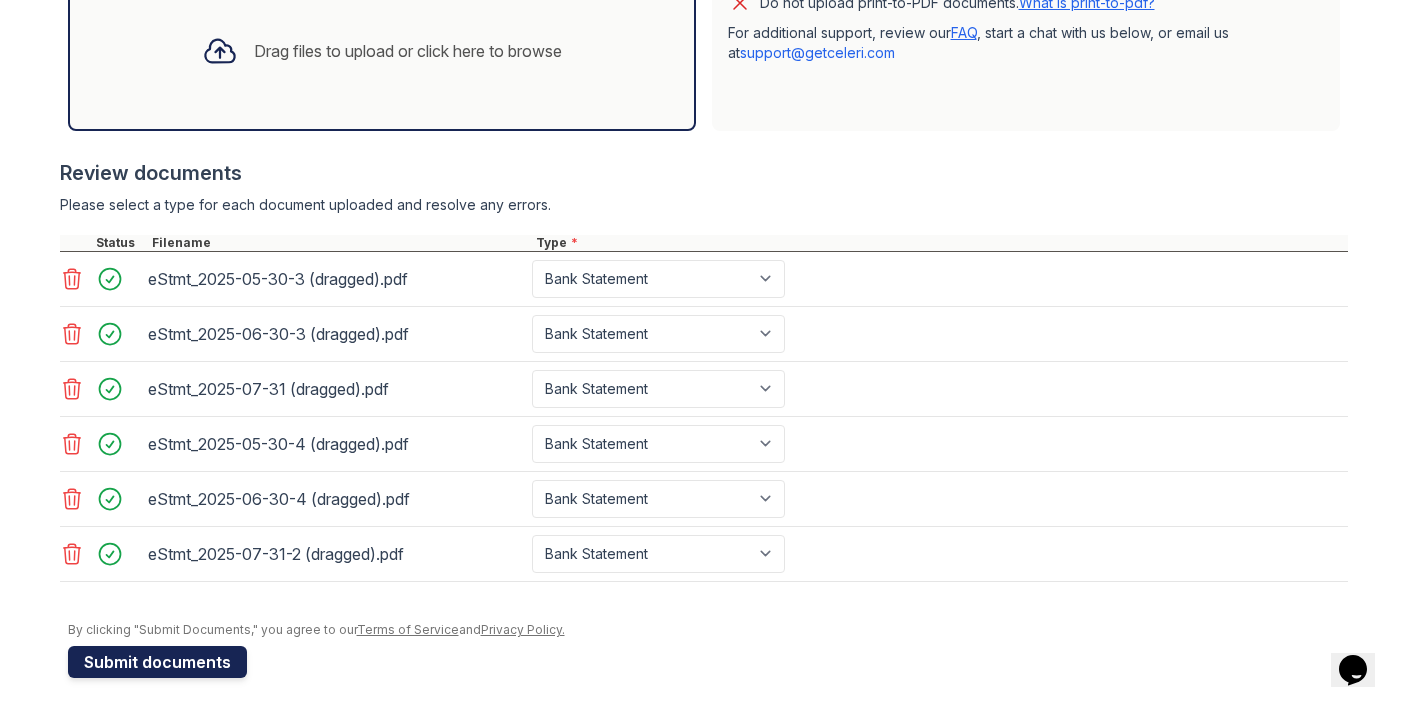 click on "Submit documents" at bounding box center (157, 662) 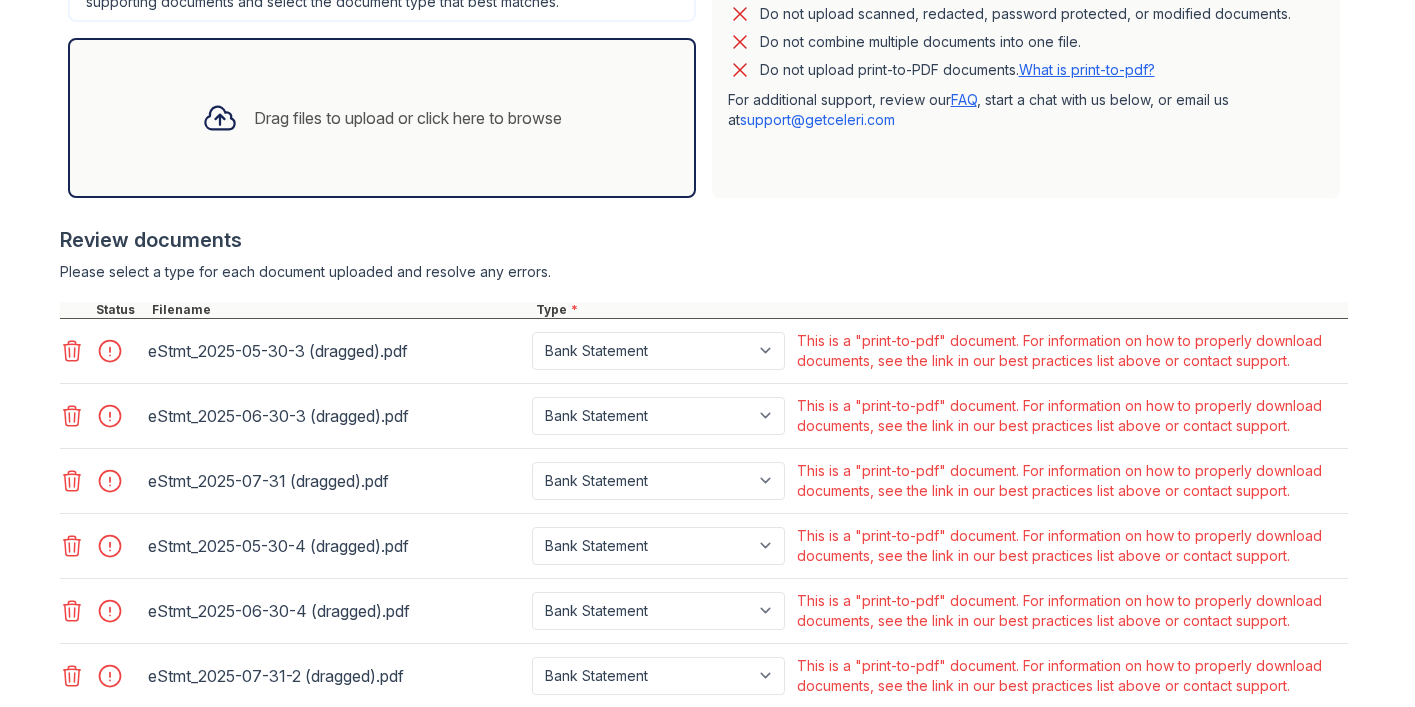 scroll, scrollTop: 639, scrollLeft: 0, axis: vertical 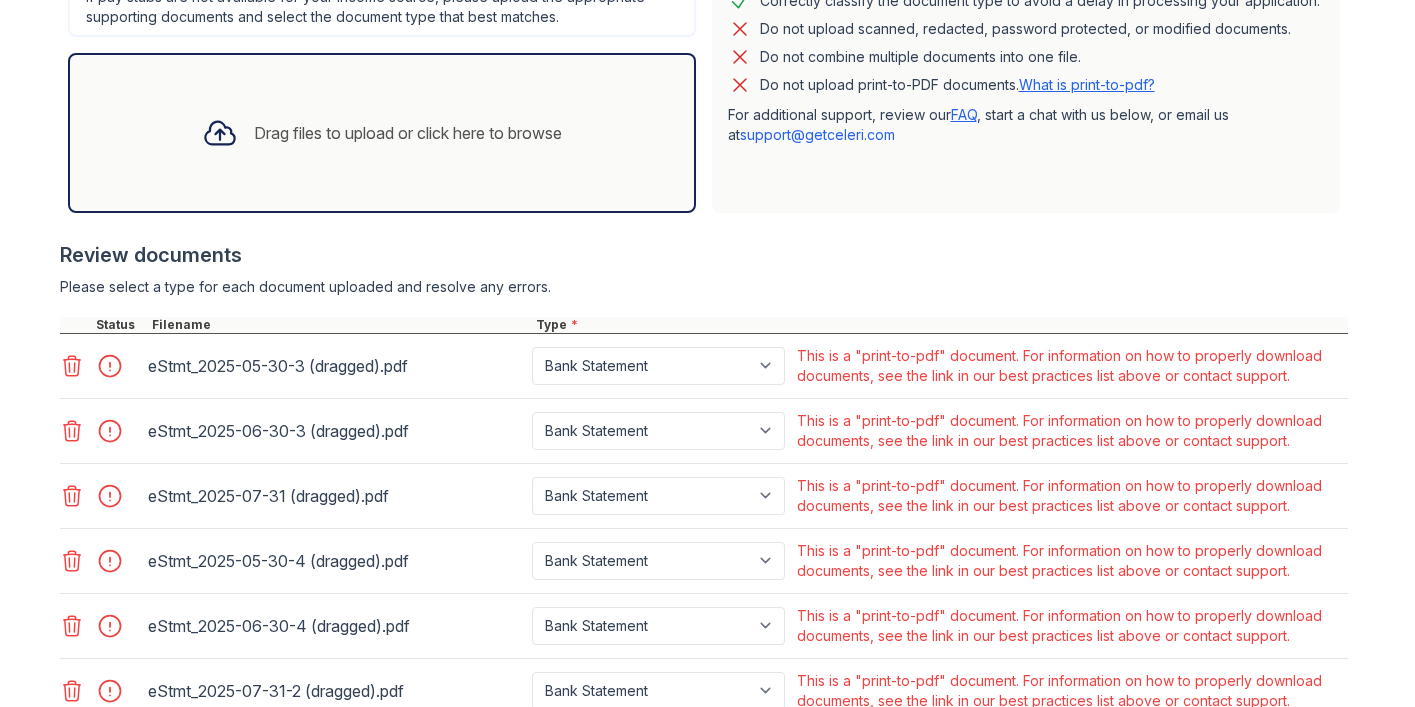 click at bounding box center [116, 366] 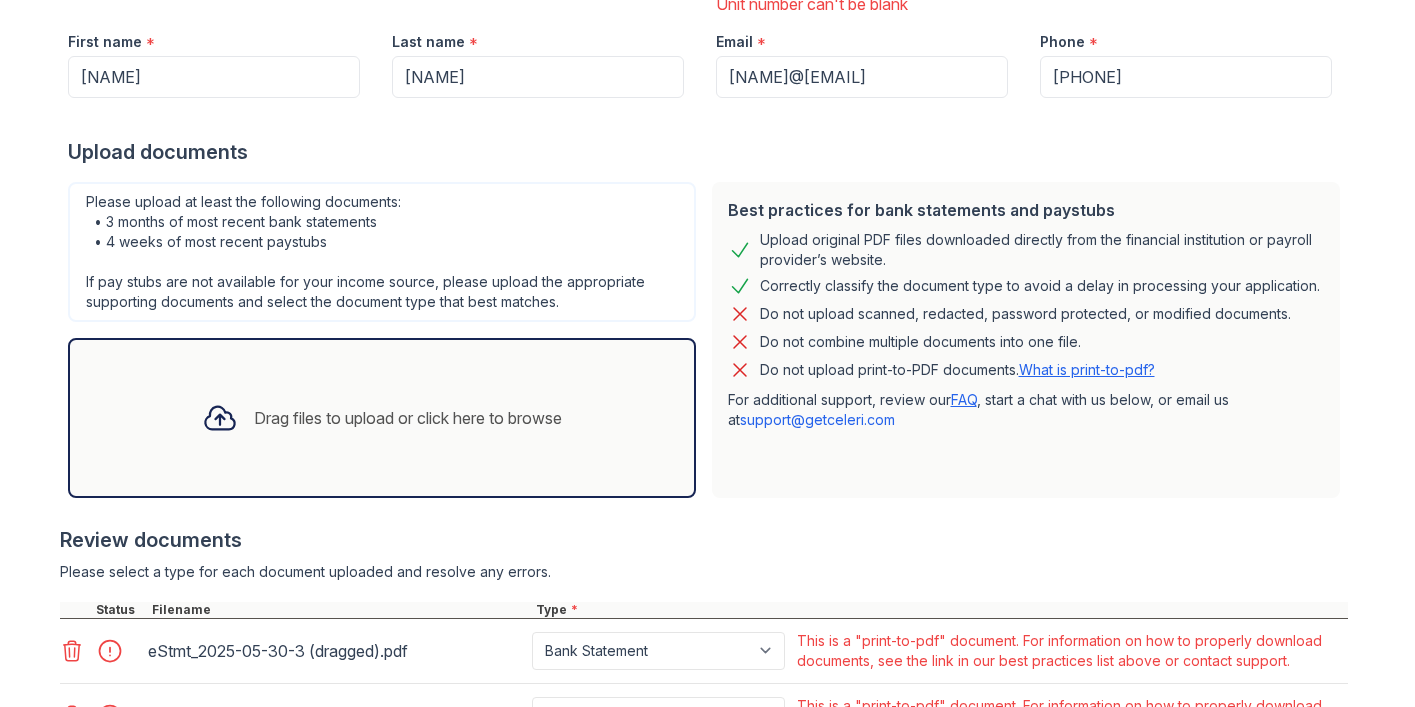 scroll, scrollTop: 353, scrollLeft: 0, axis: vertical 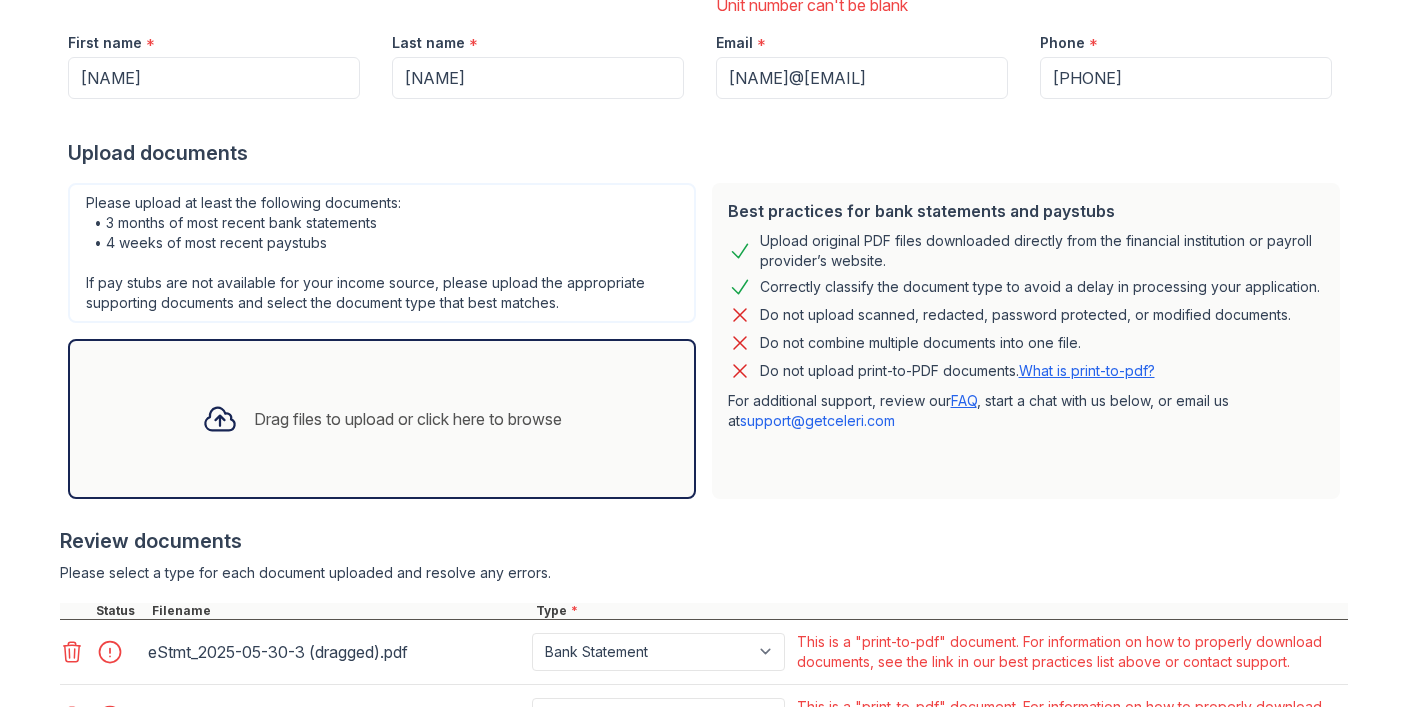 click on "What is print-to-pdf?" at bounding box center [1087, 370] 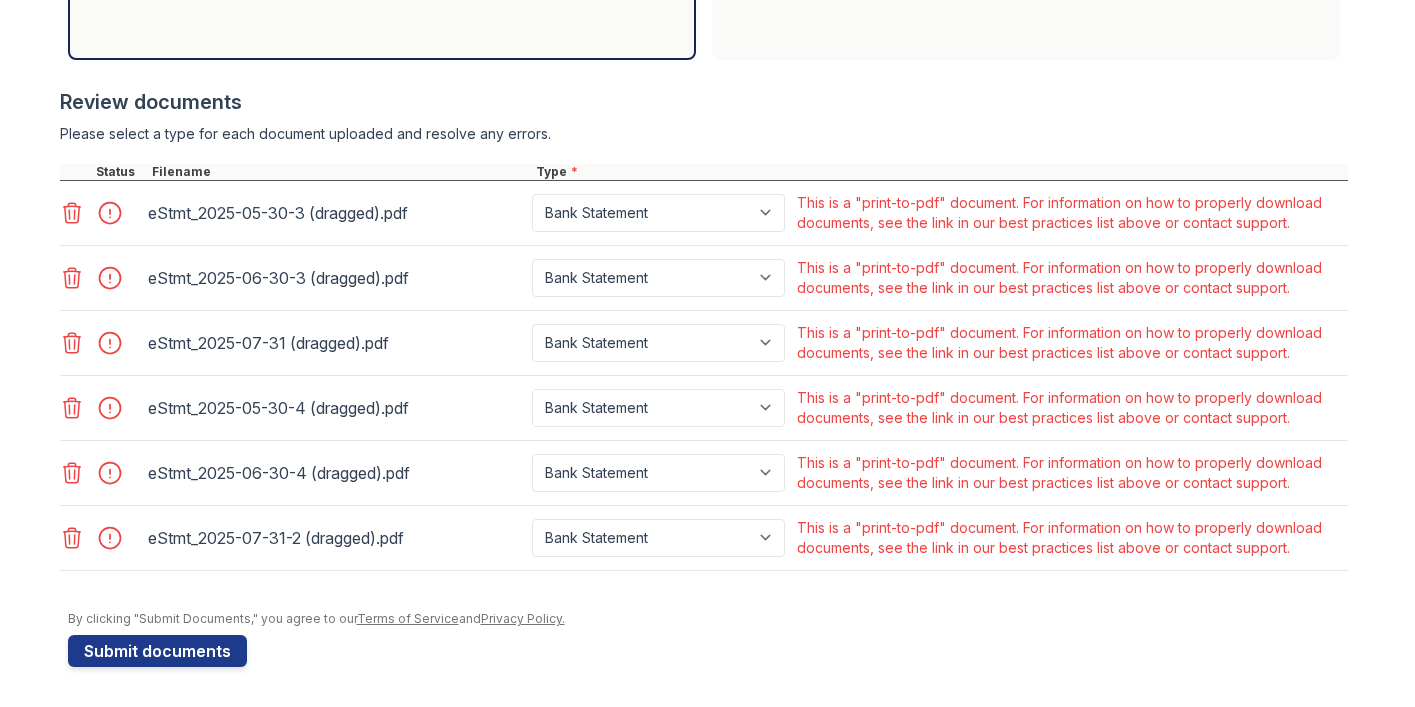 scroll, scrollTop: 792, scrollLeft: 0, axis: vertical 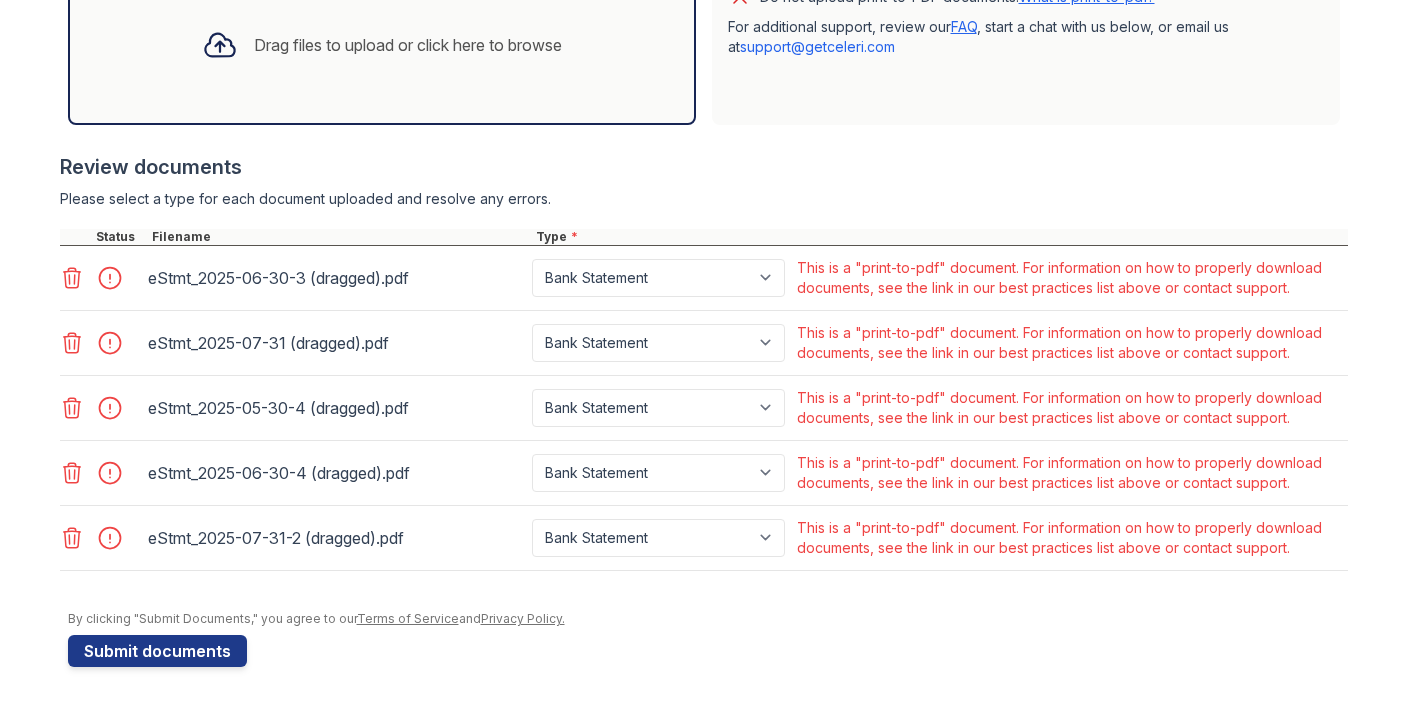 click 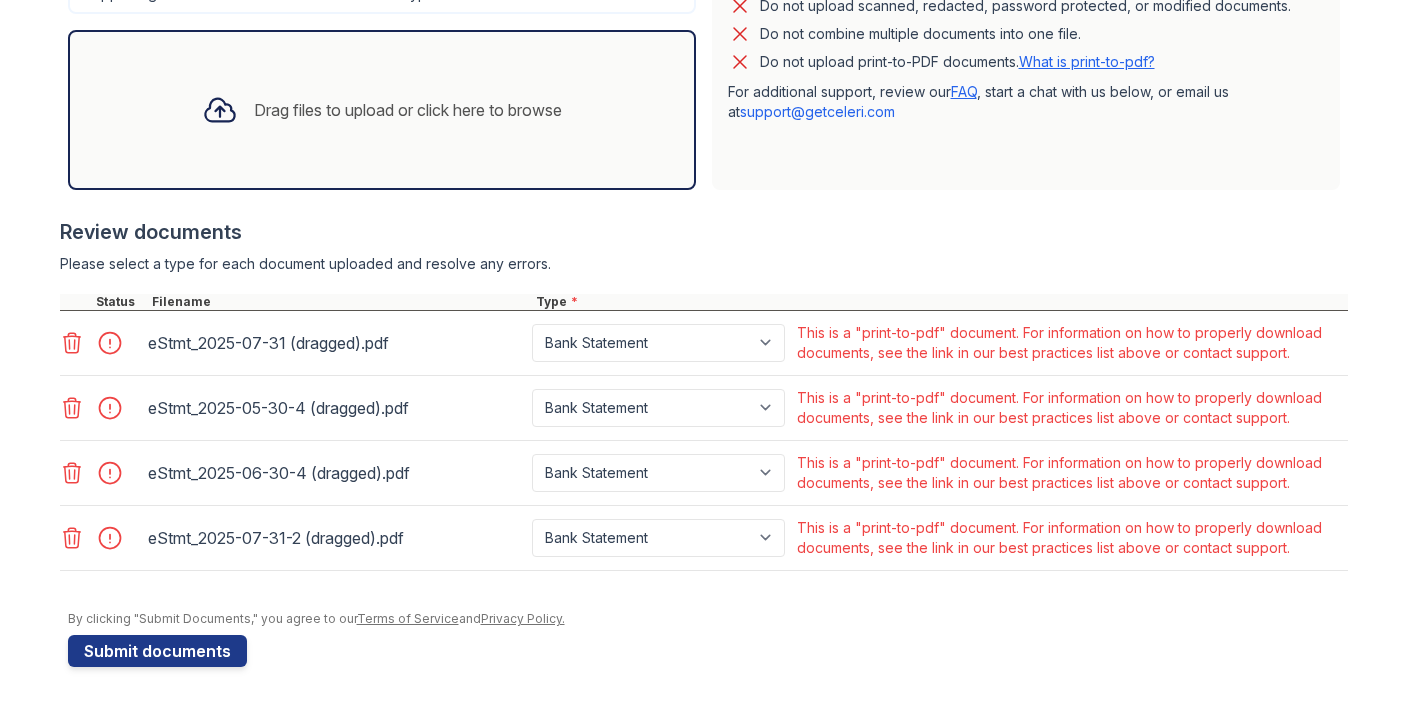 click 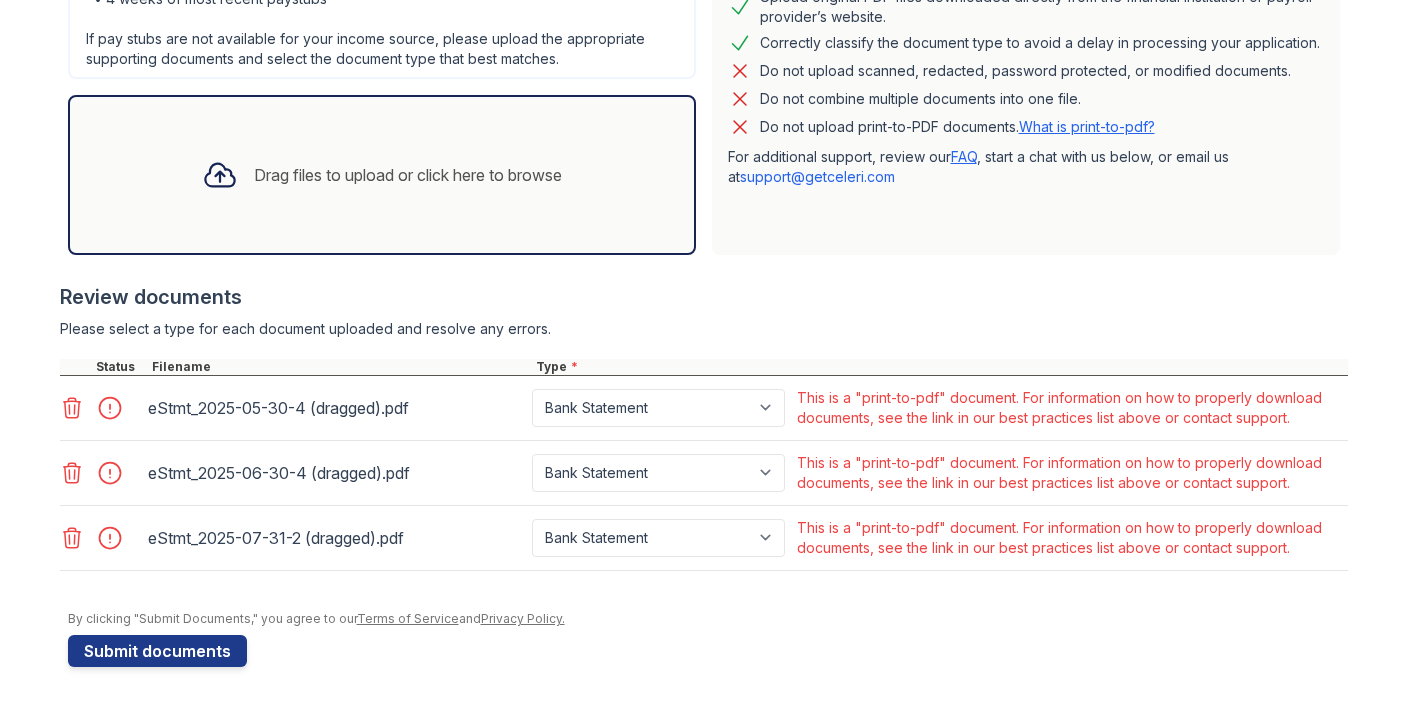 scroll, scrollTop: 597, scrollLeft: 0, axis: vertical 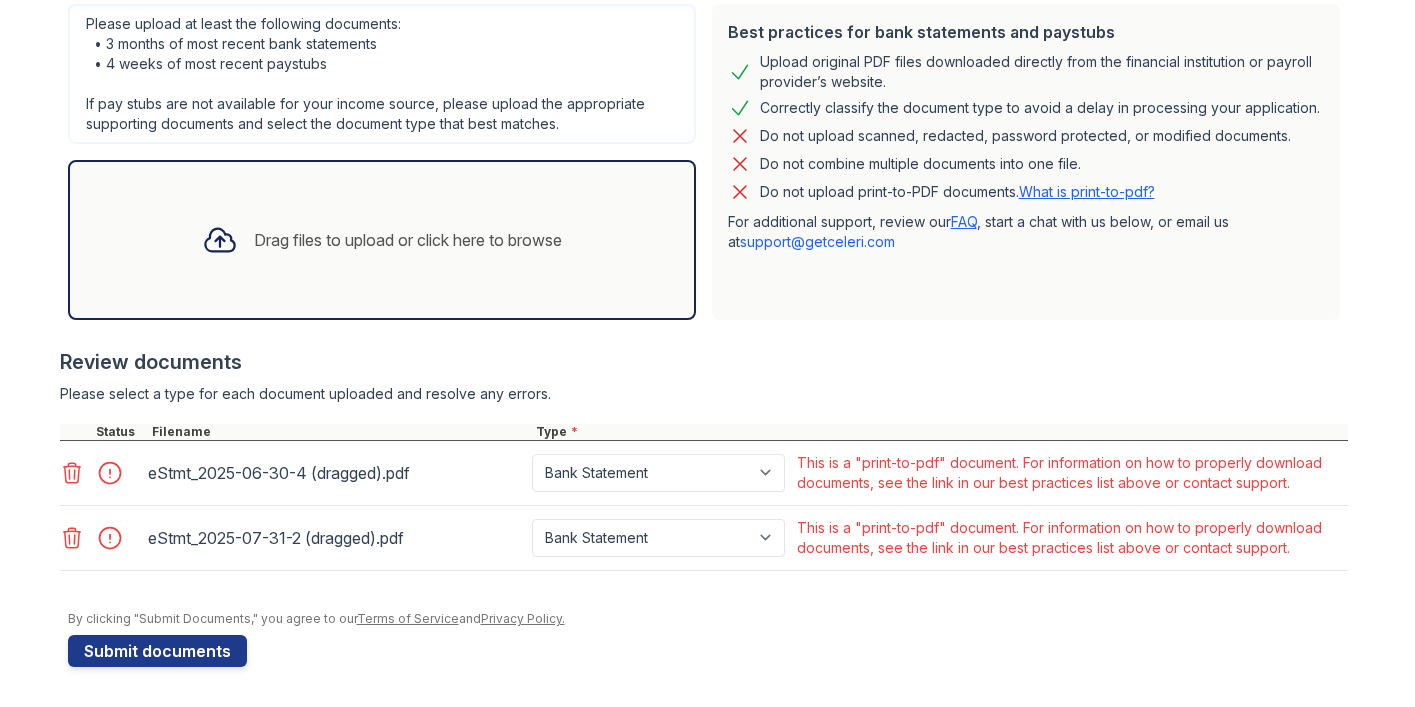 click 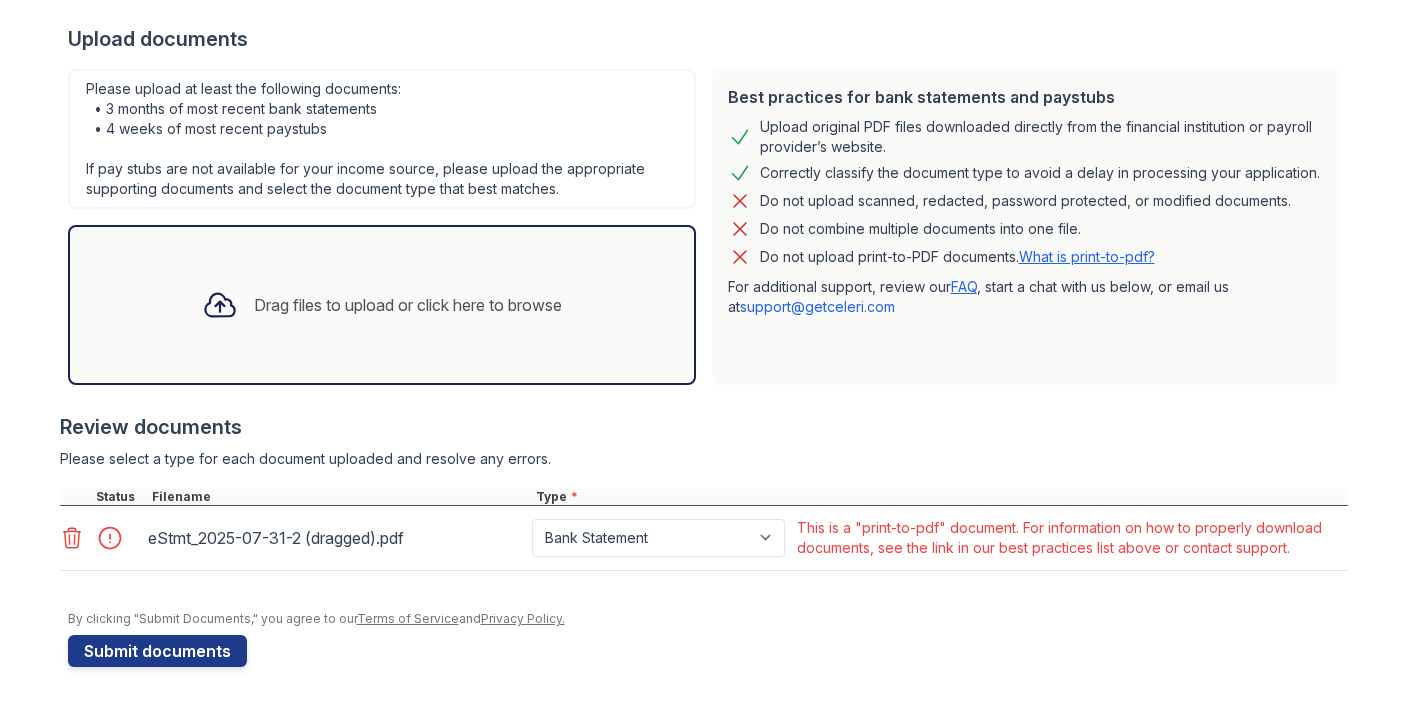click 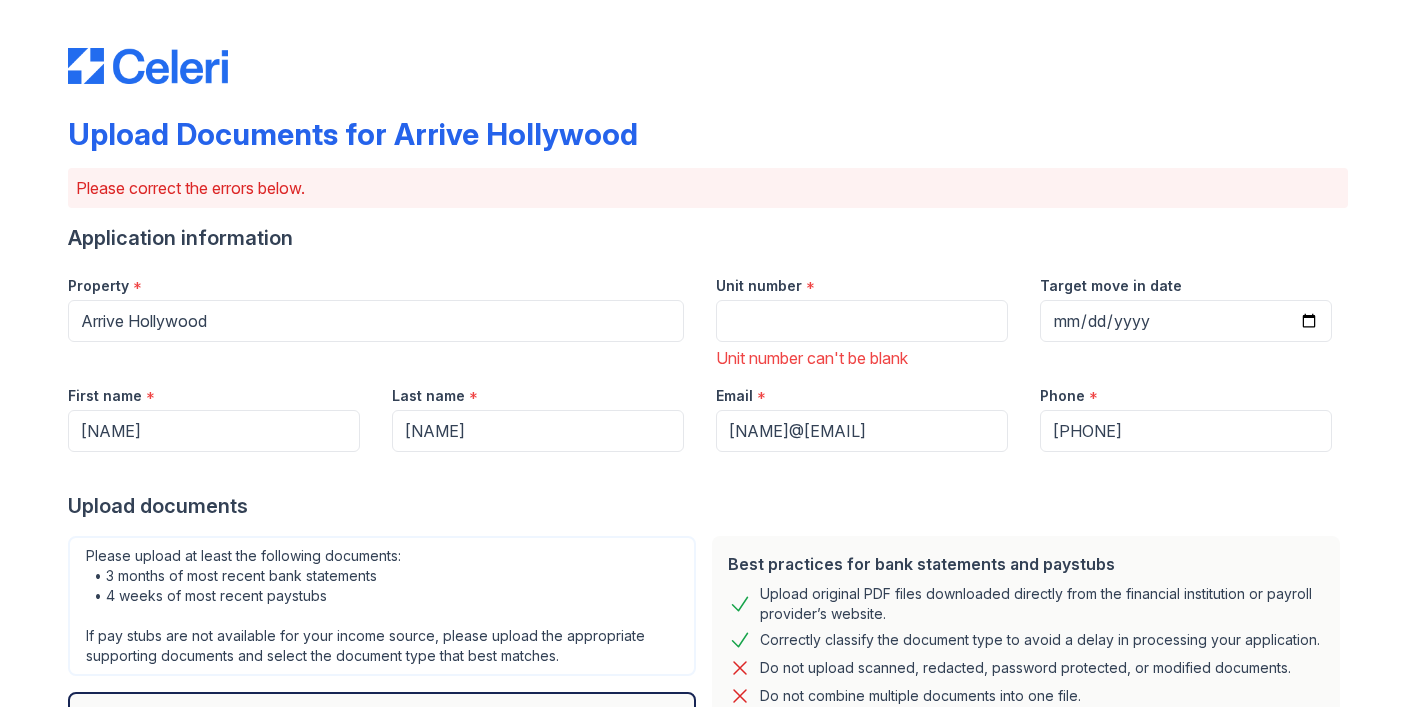 scroll, scrollTop: 0, scrollLeft: 0, axis: both 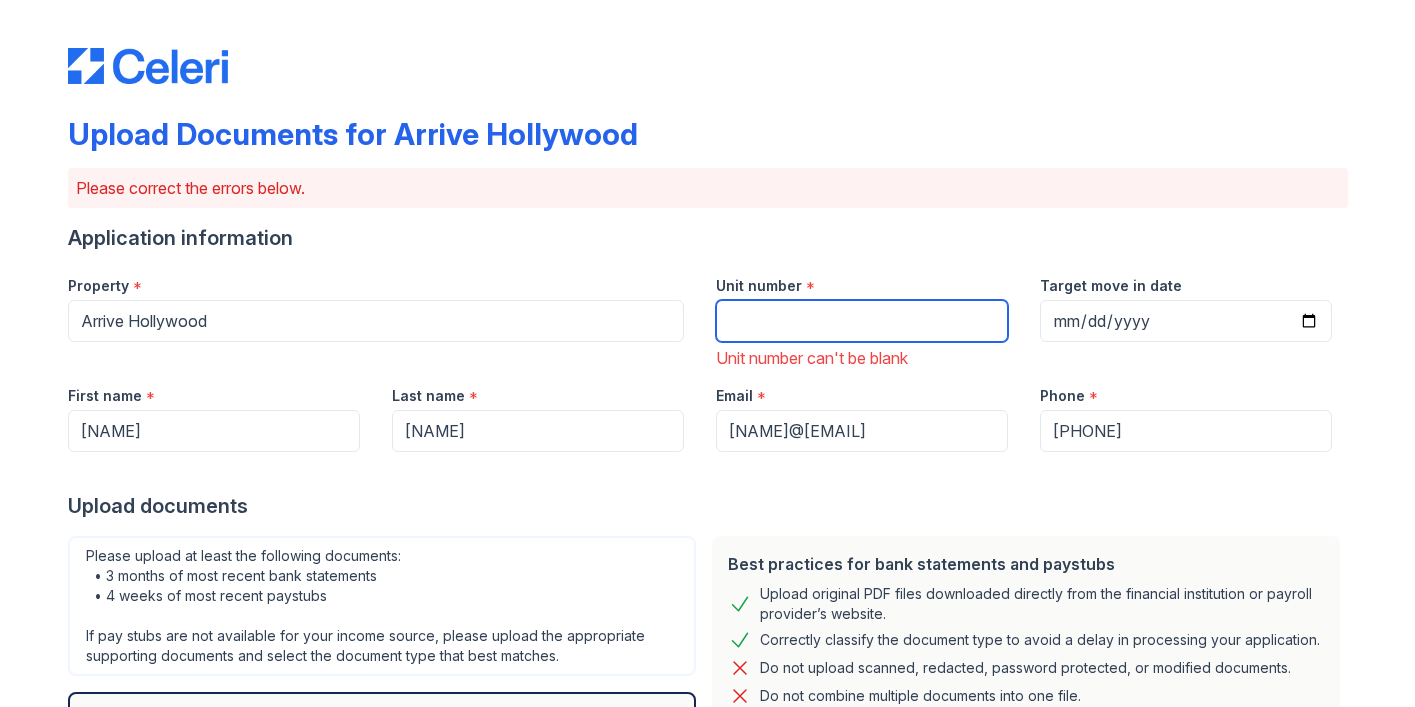 click on "Unit number" at bounding box center (862, 321) 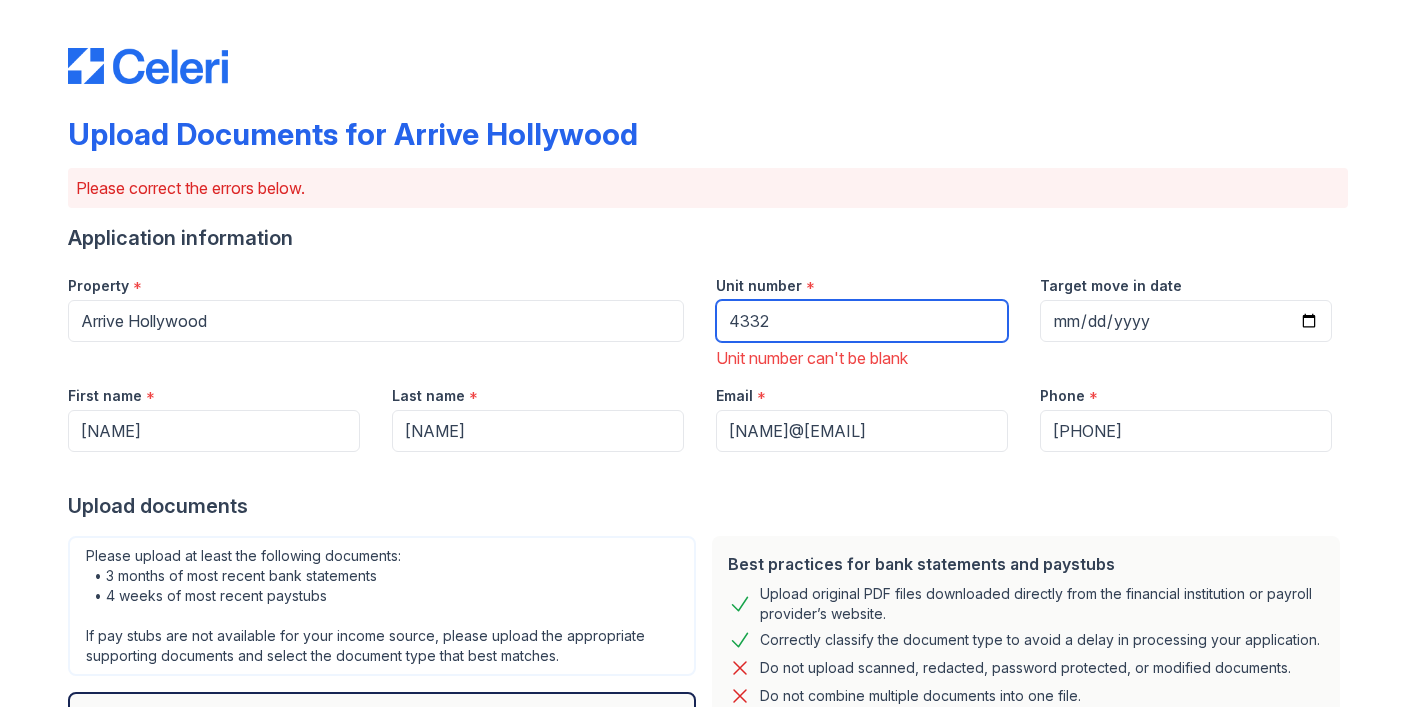 type on "4332" 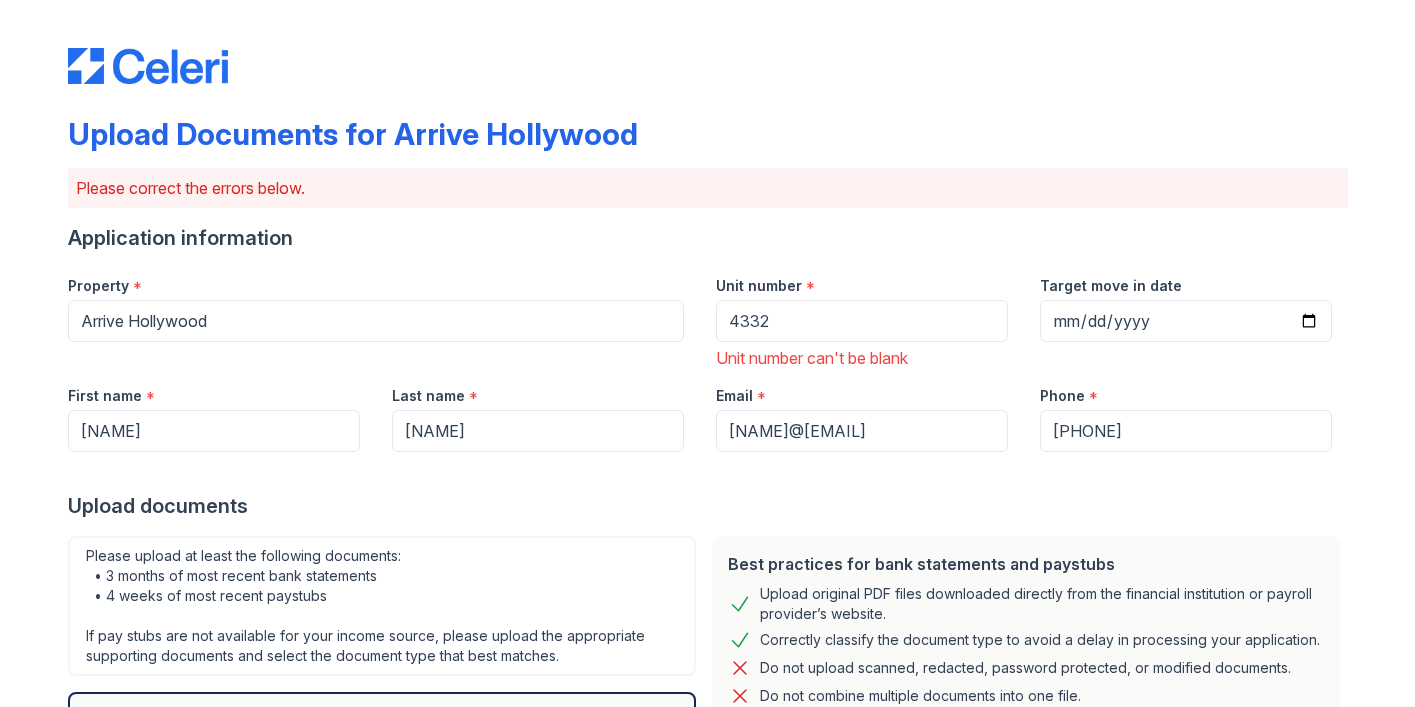 click on "Application information" at bounding box center [708, 238] 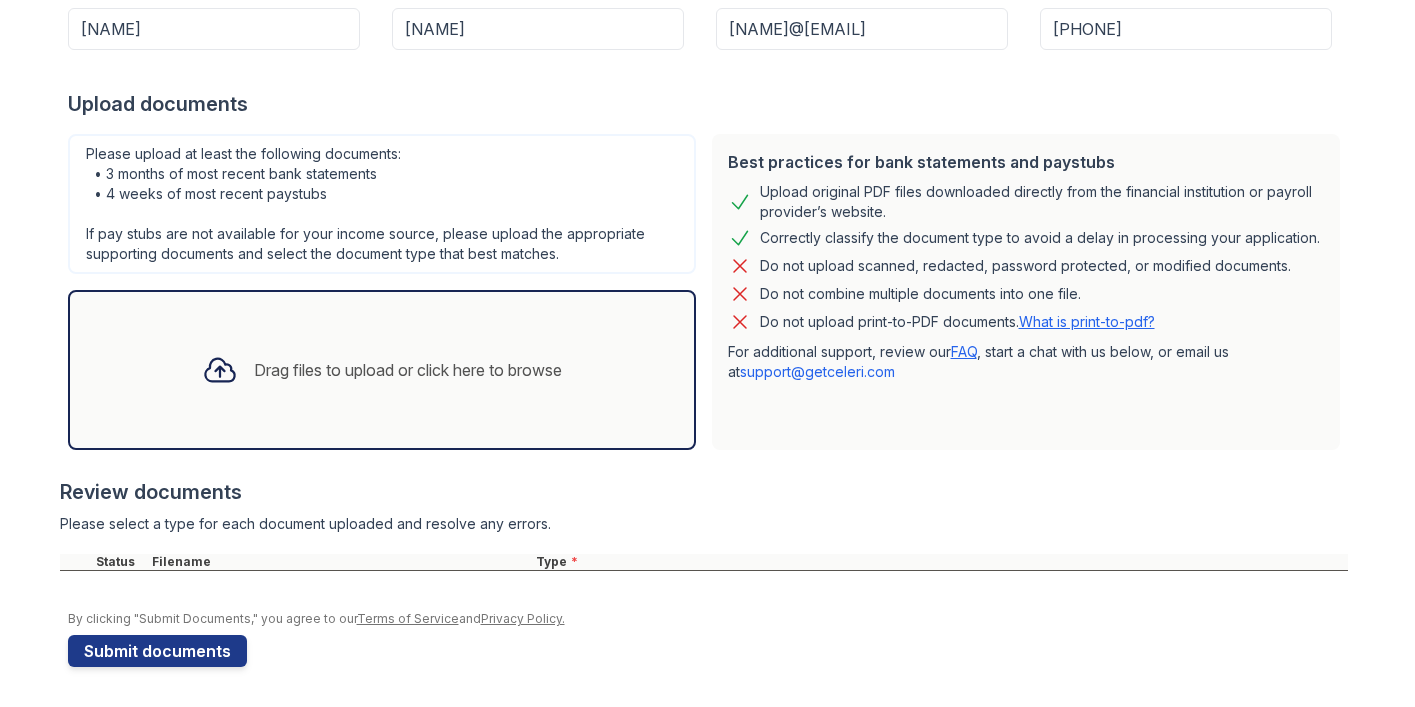 scroll, scrollTop: 402, scrollLeft: 0, axis: vertical 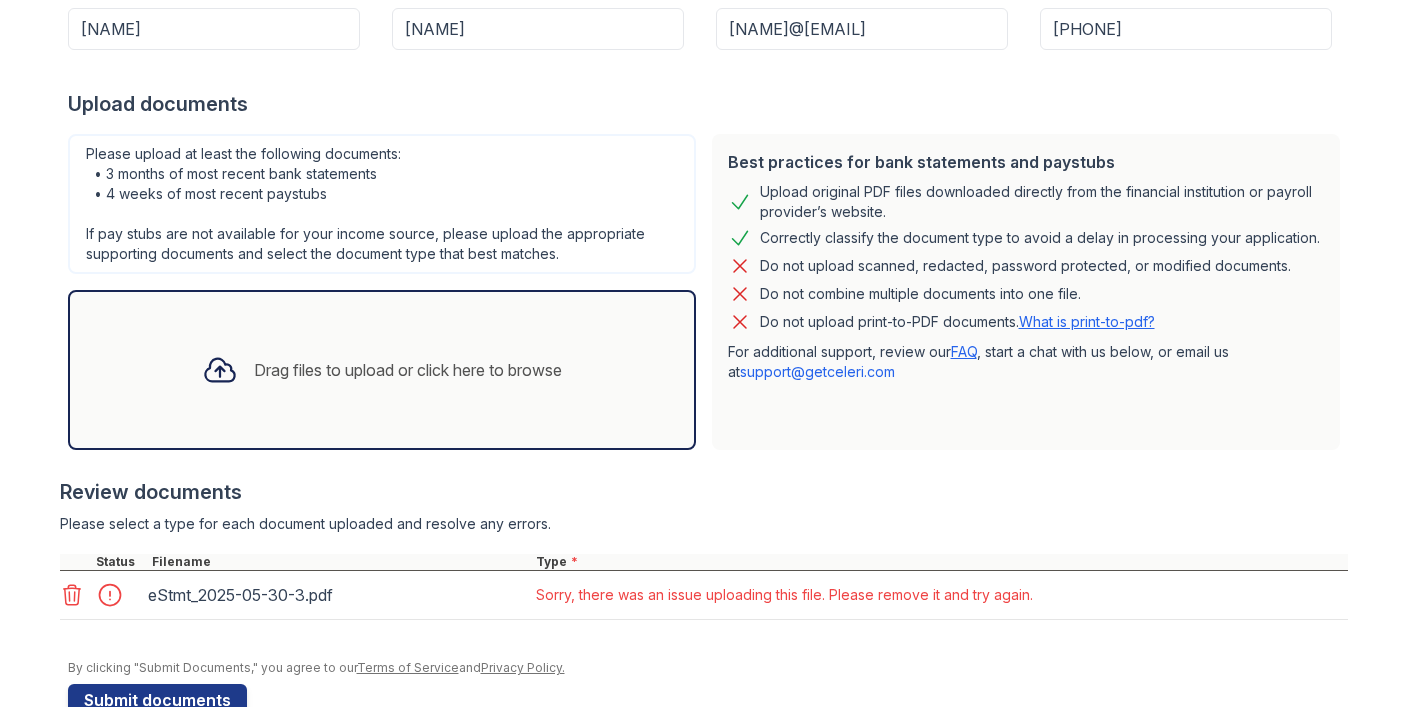 click 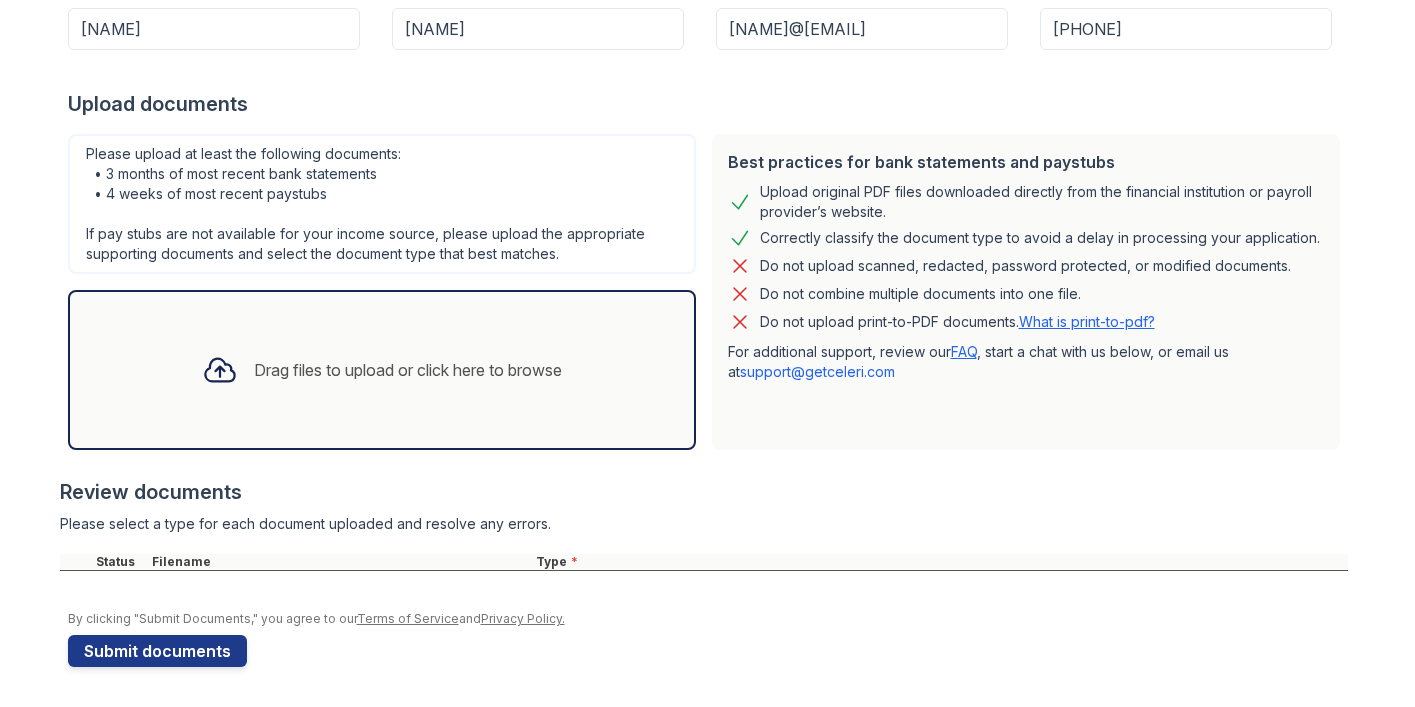 scroll, scrollTop: 402, scrollLeft: 0, axis: vertical 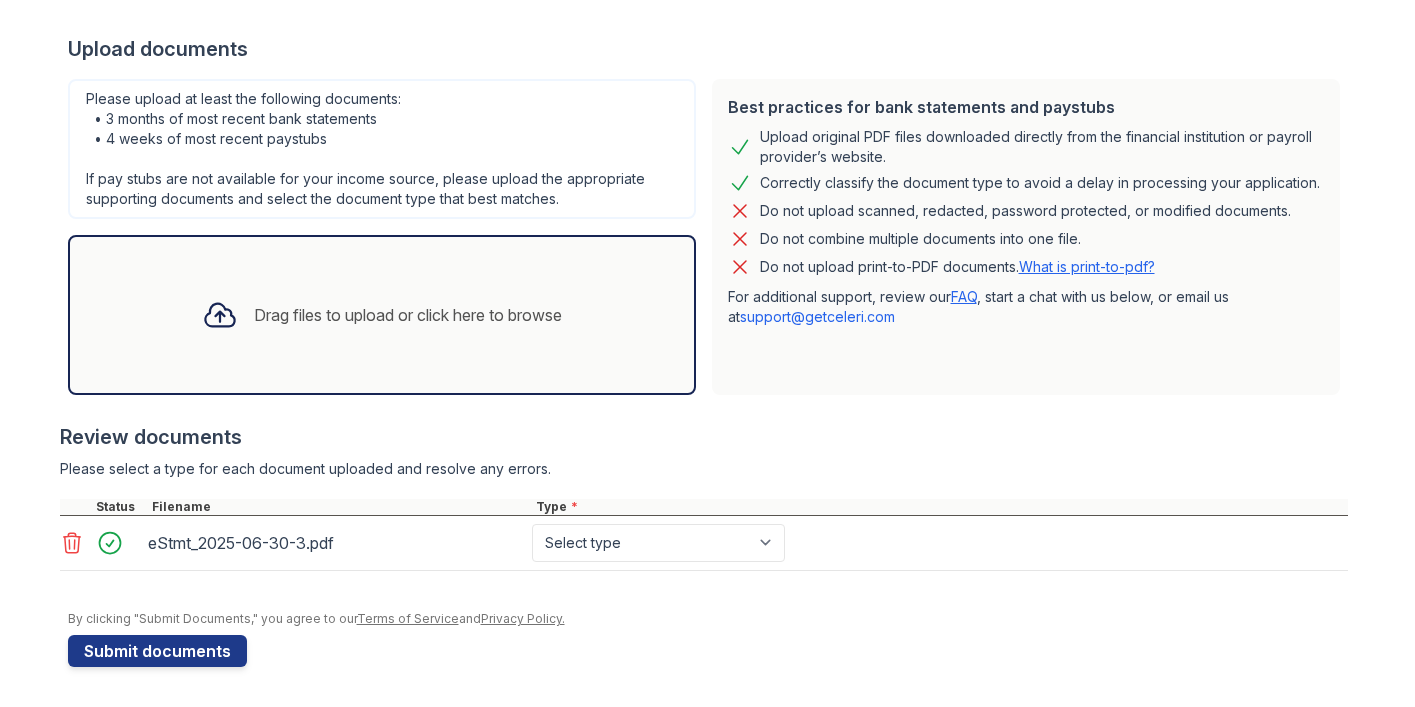 click 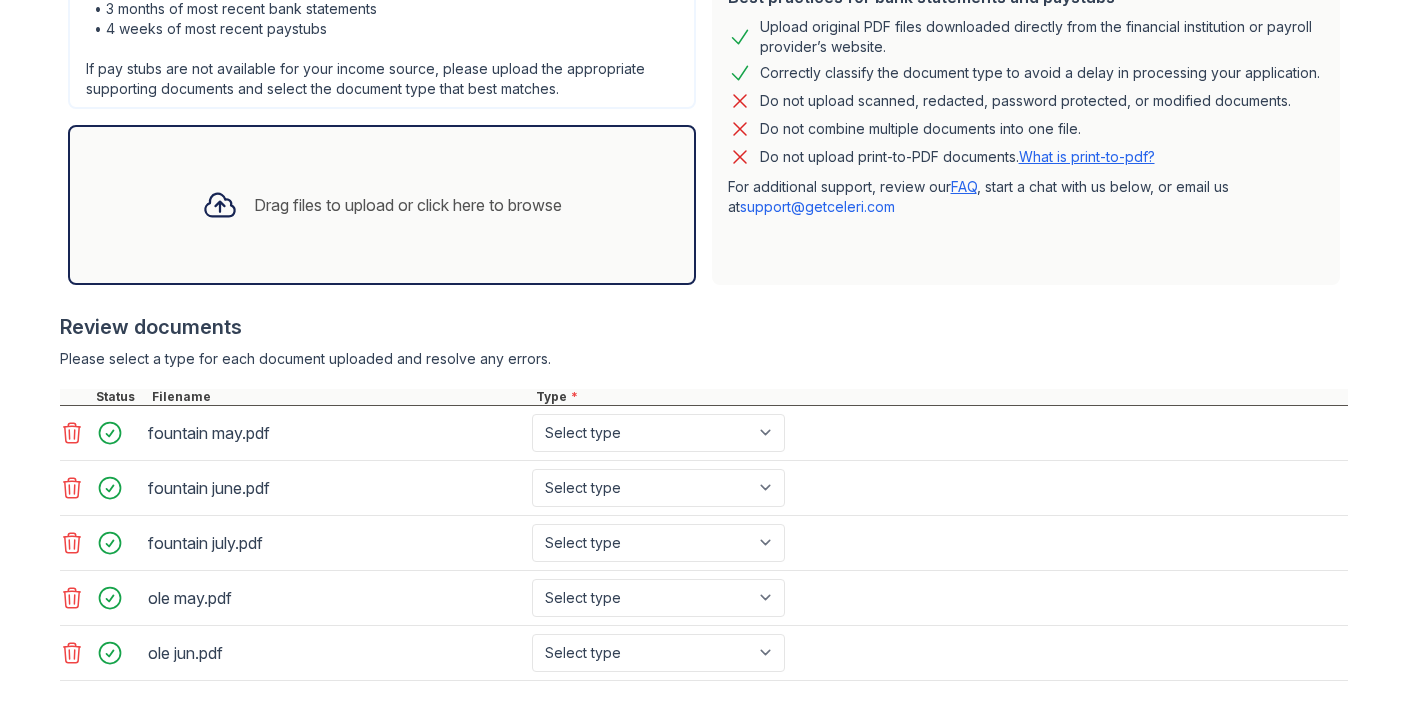 scroll, scrollTop: 601, scrollLeft: 0, axis: vertical 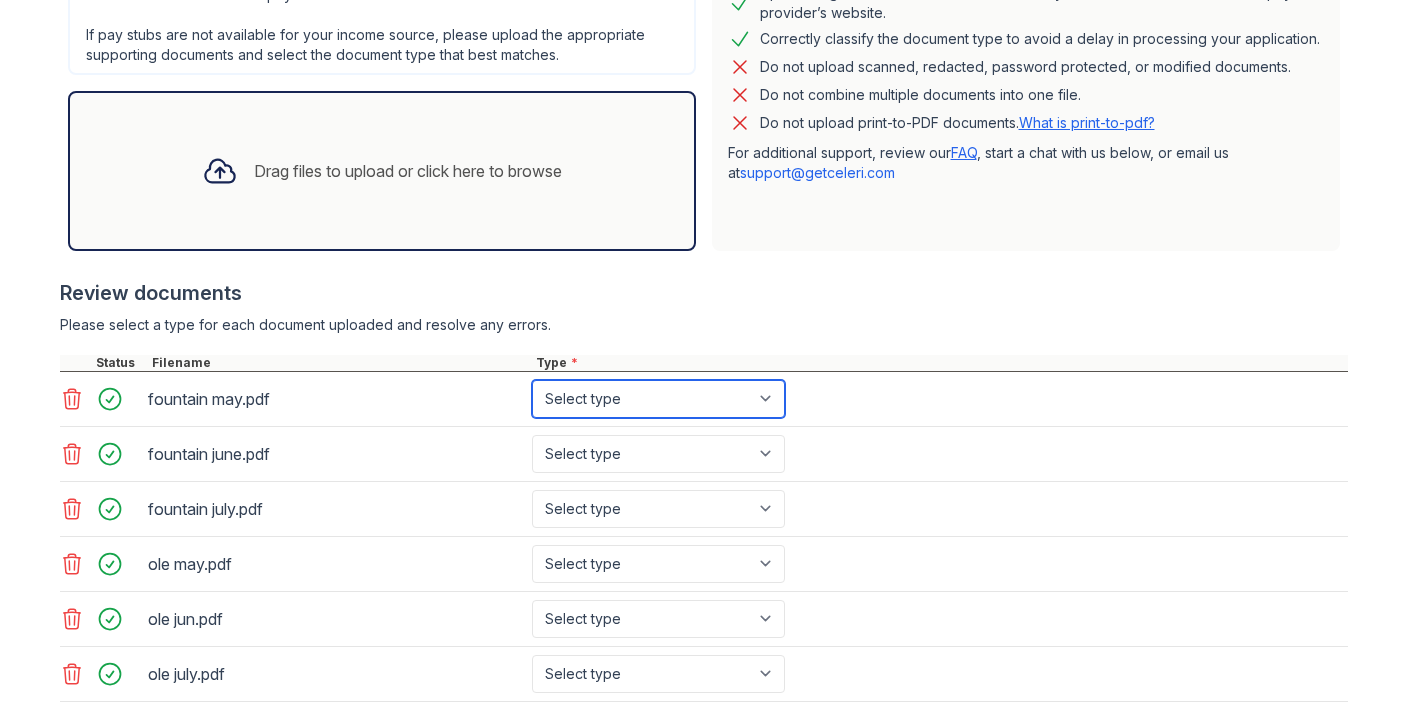 select on "bank_statement" 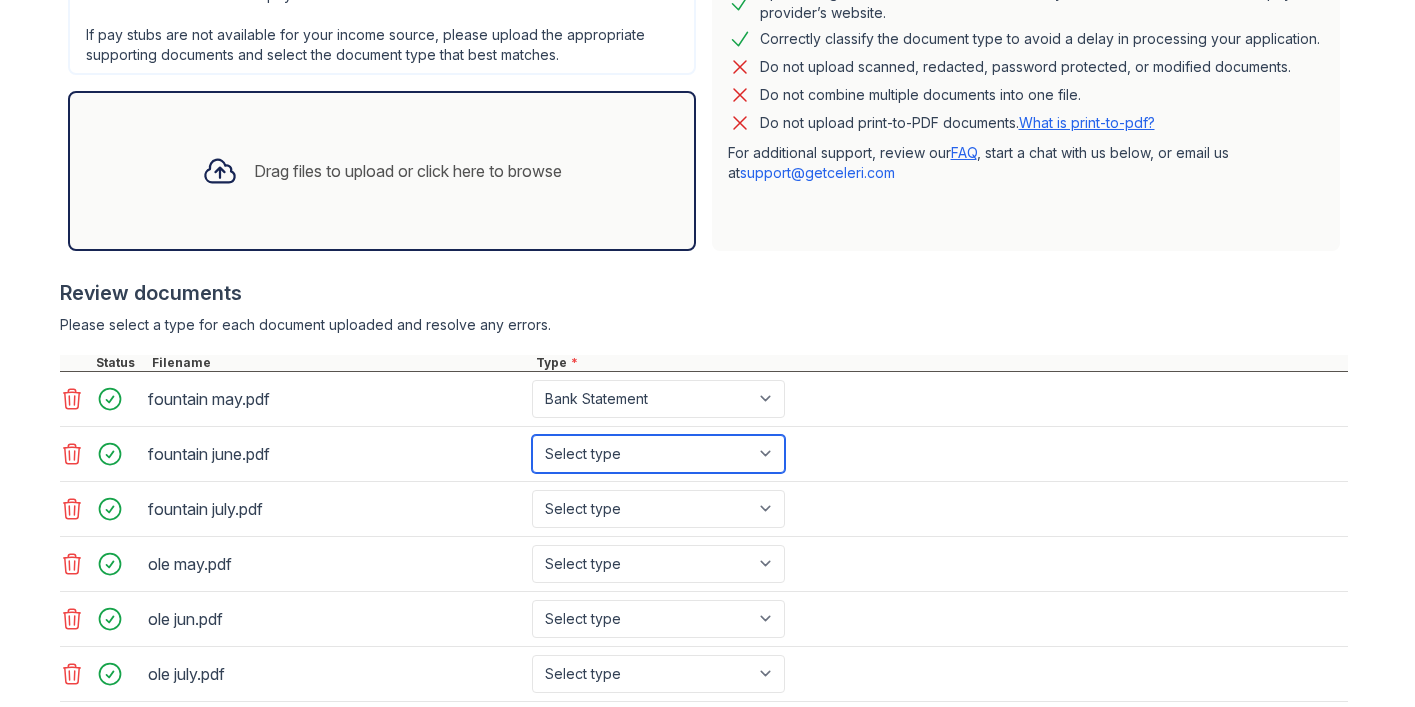 select on "bank_statement" 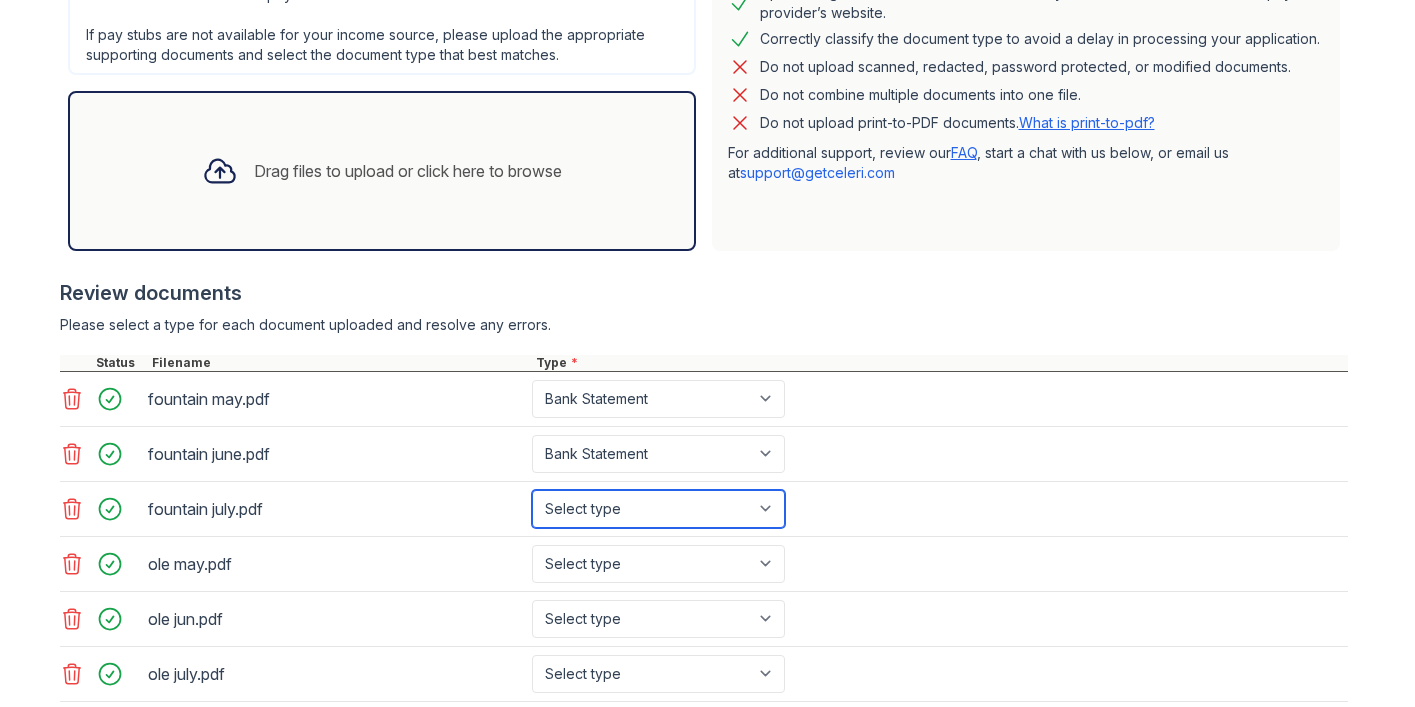 select on "bank_statement" 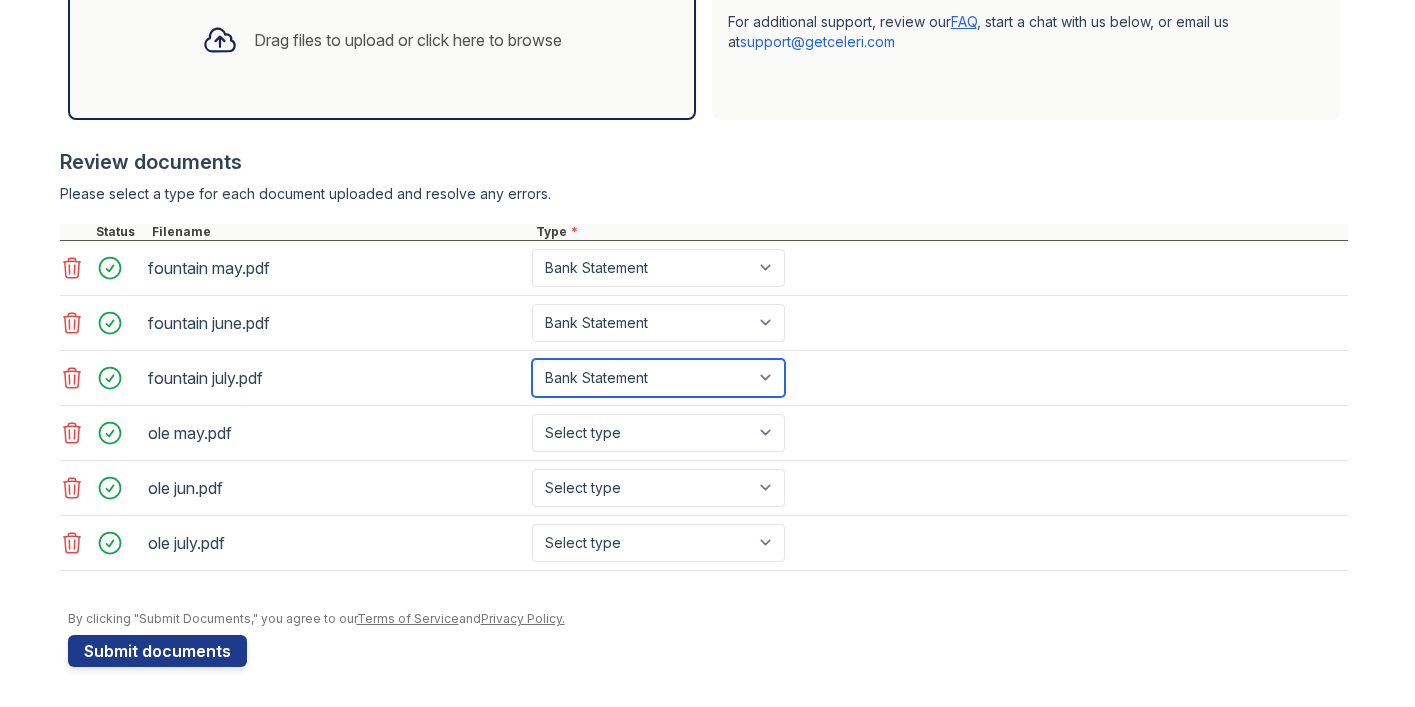 scroll, scrollTop: 732, scrollLeft: 0, axis: vertical 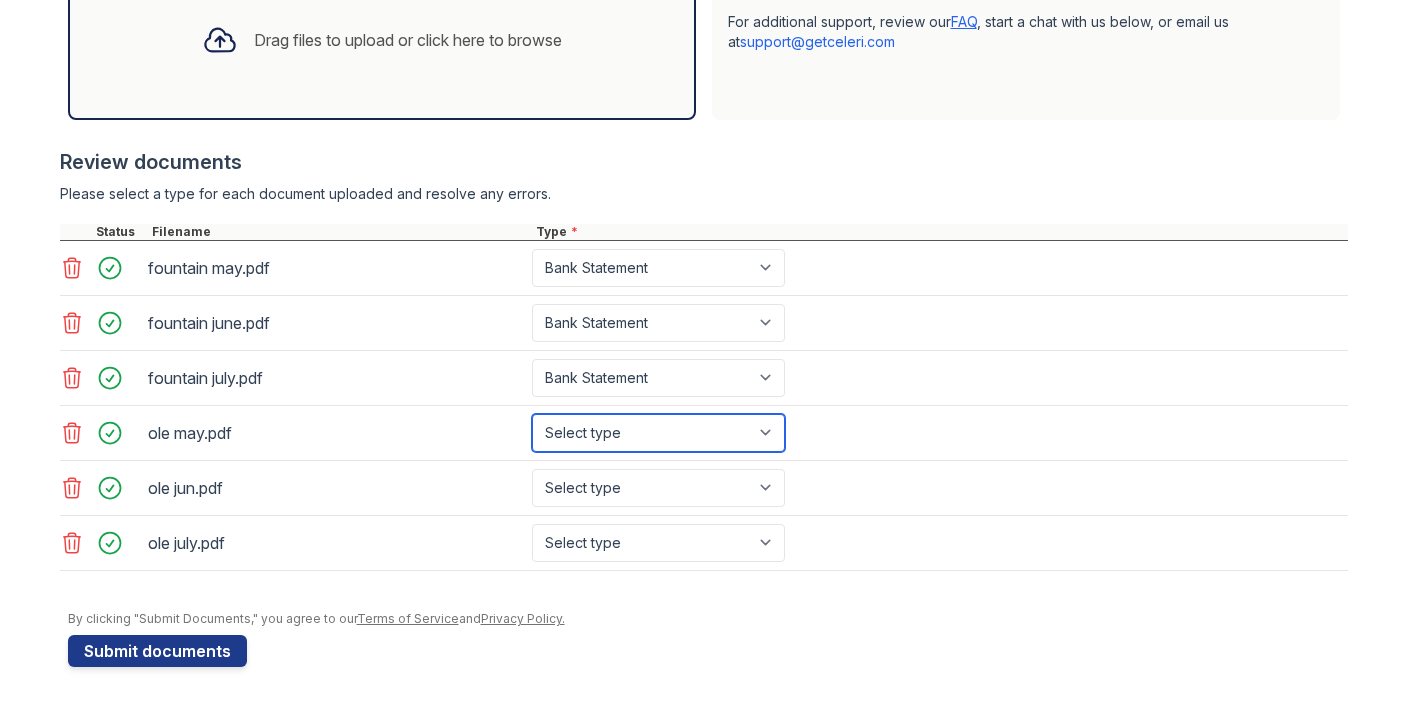 select on "bank_statement" 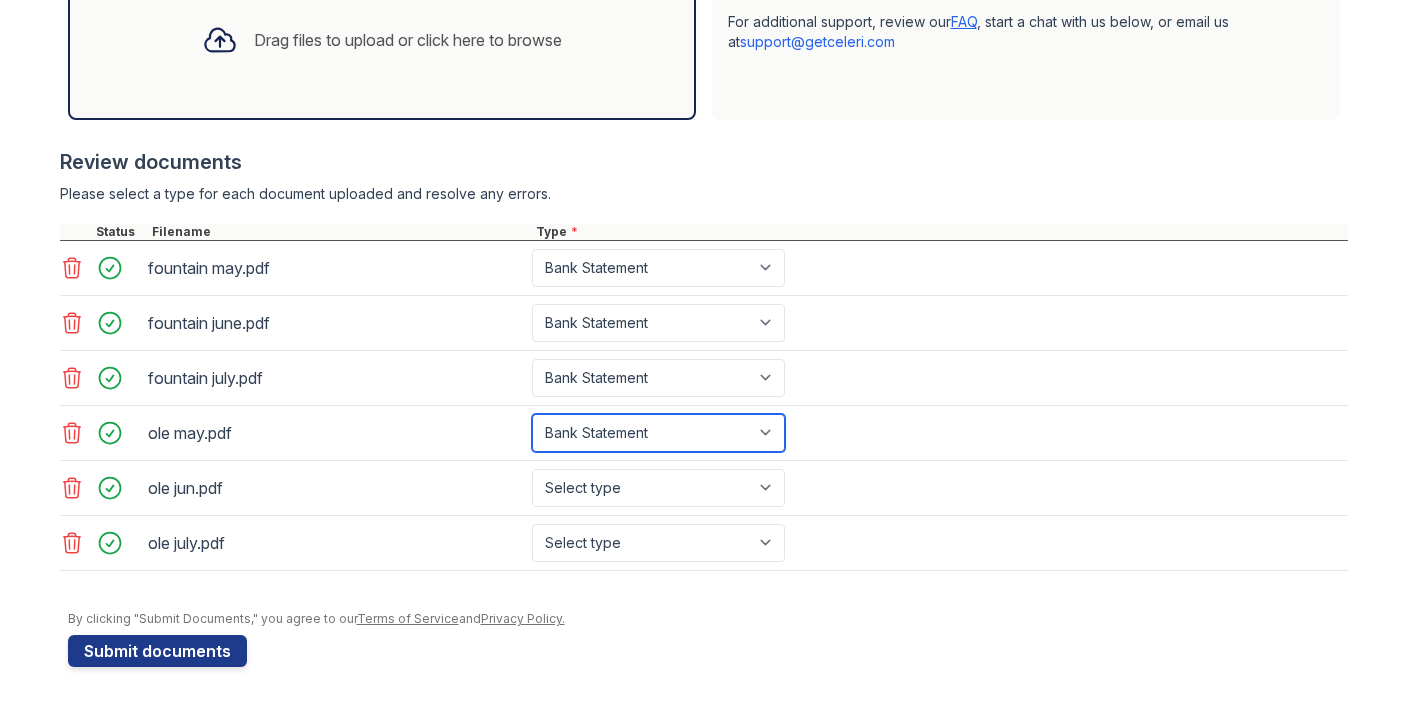 scroll, scrollTop: 0, scrollLeft: 0, axis: both 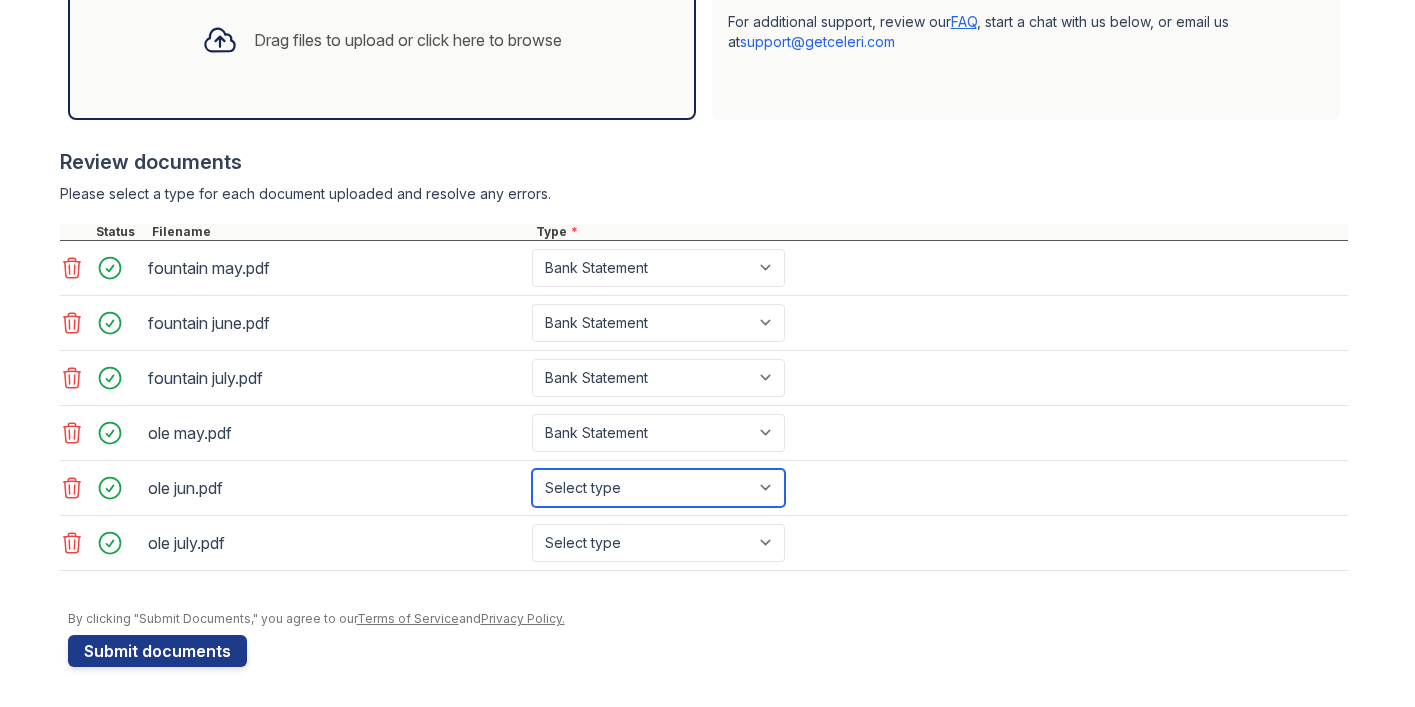 select on "bank_statement" 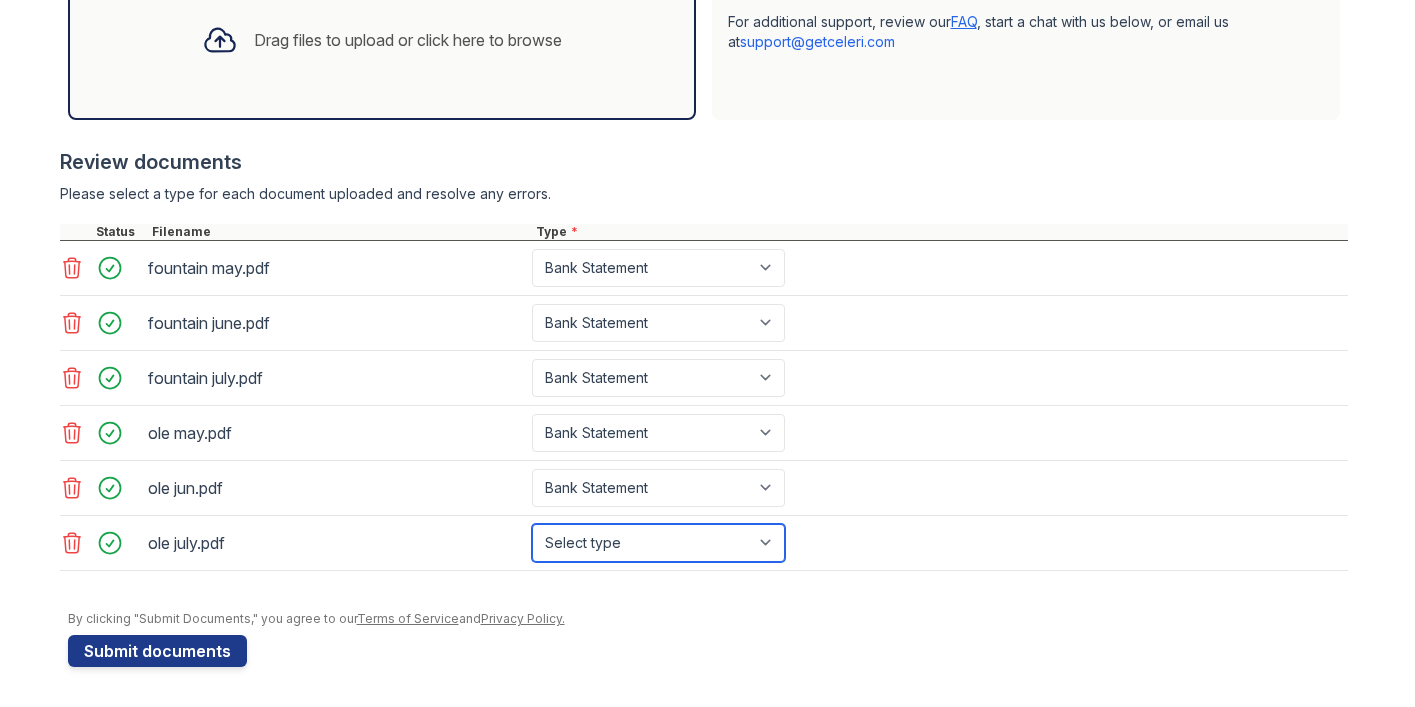 select on "bank_statement" 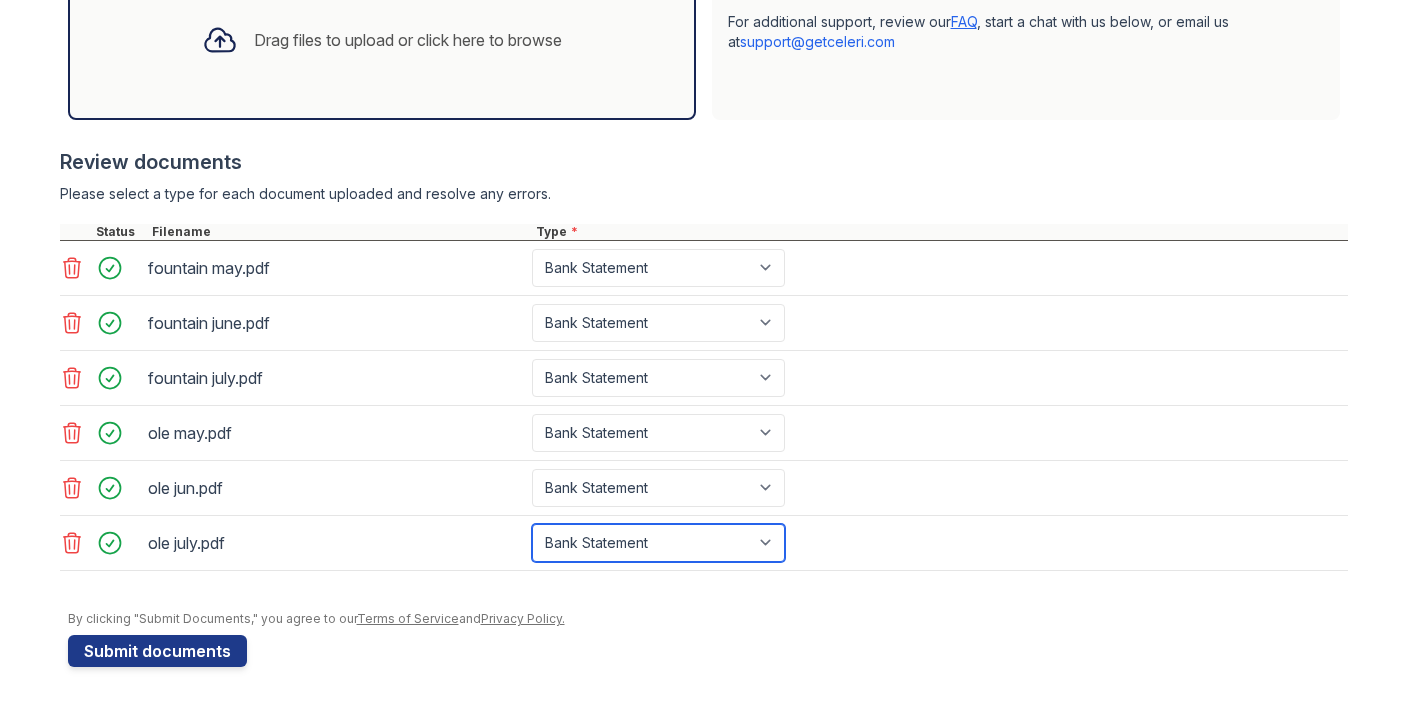 scroll, scrollTop: 0, scrollLeft: 0, axis: both 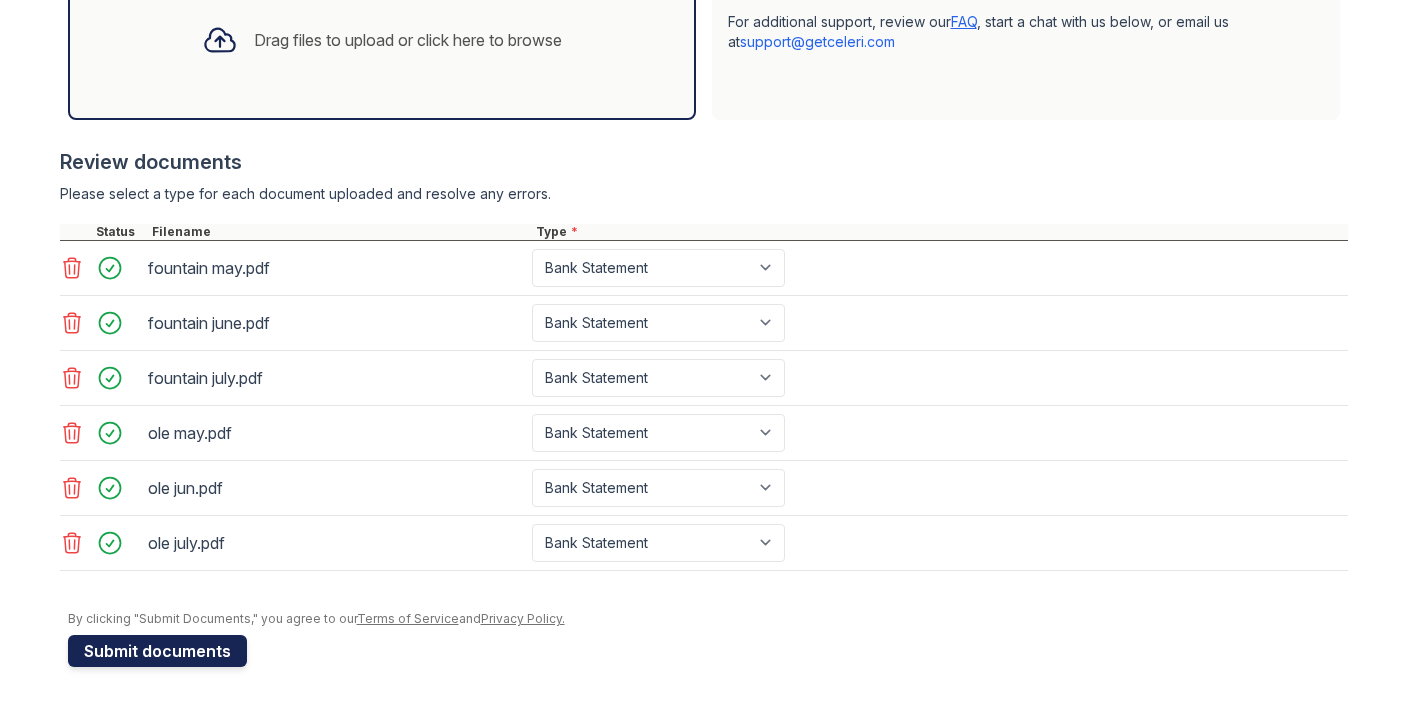 click on "Submit documents" at bounding box center (157, 651) 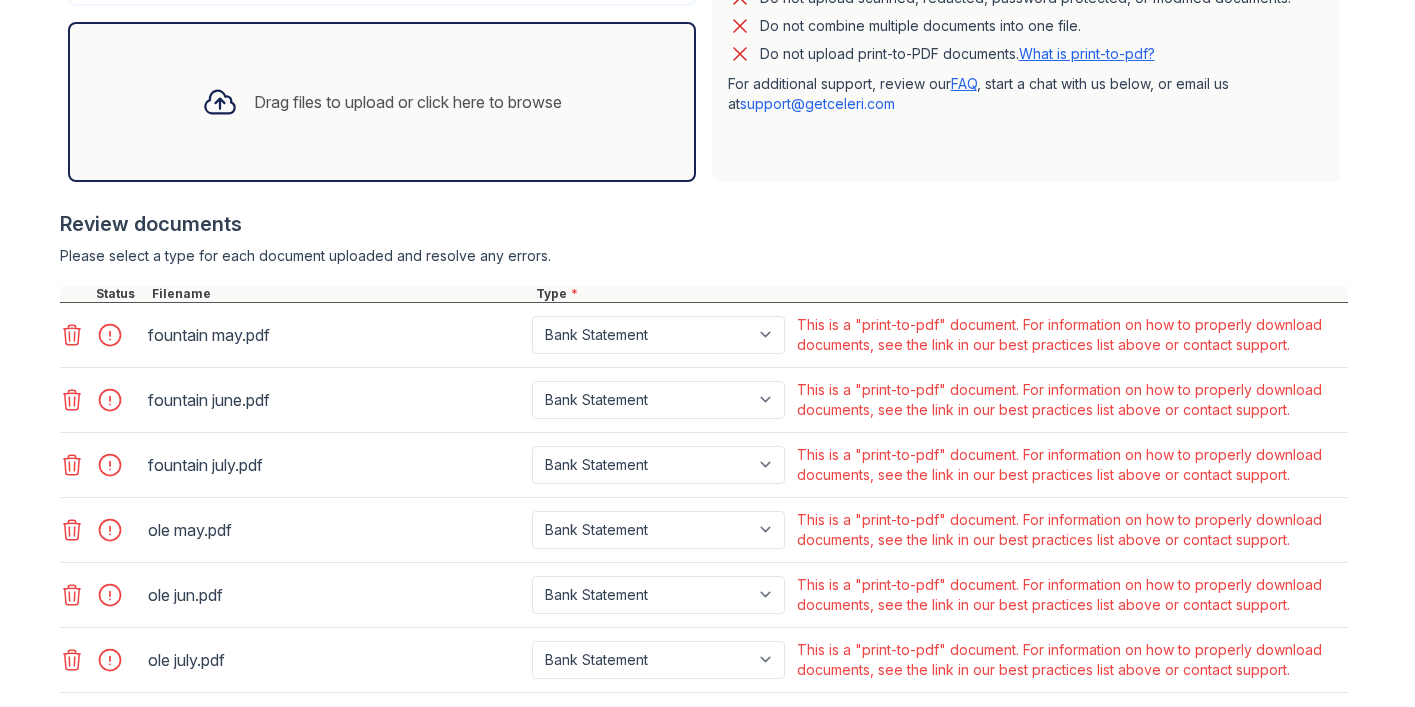 scroll, scrollTop: 694, scrollLeft: 0, axis: vertical 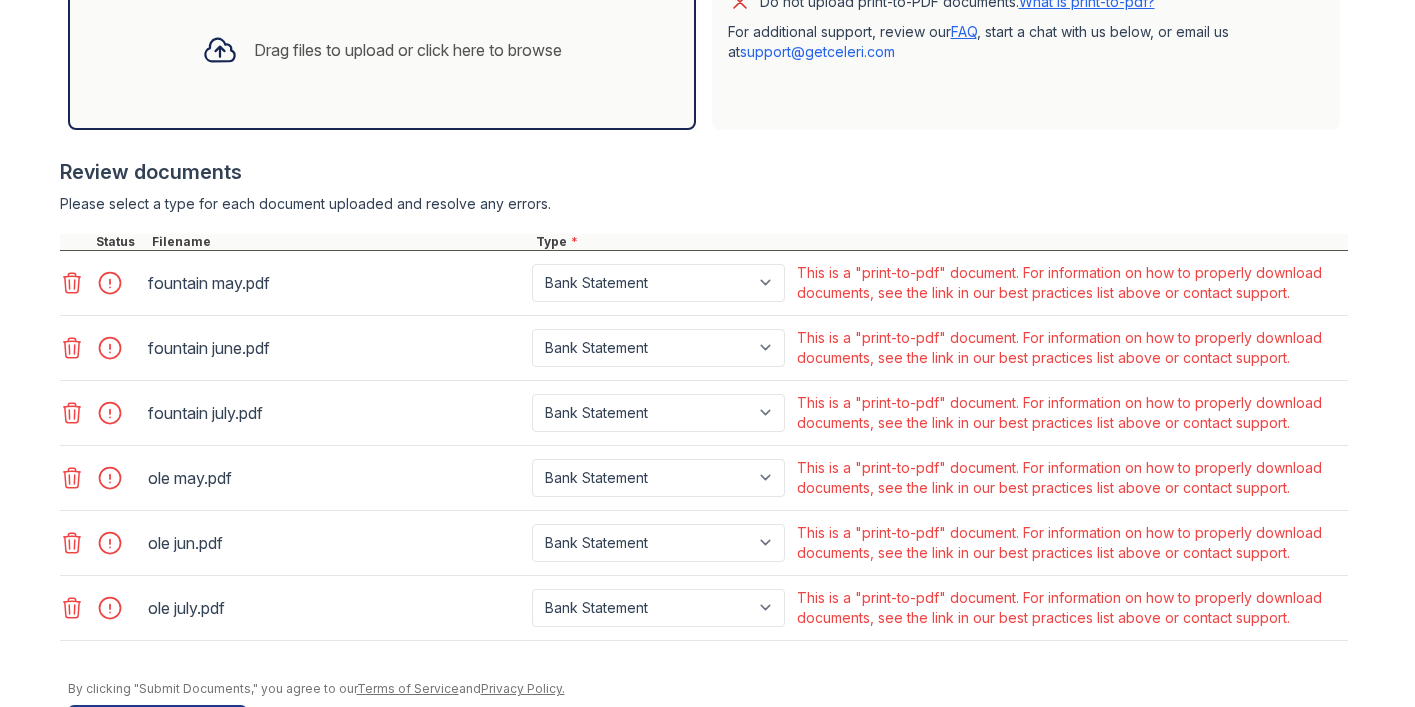 click 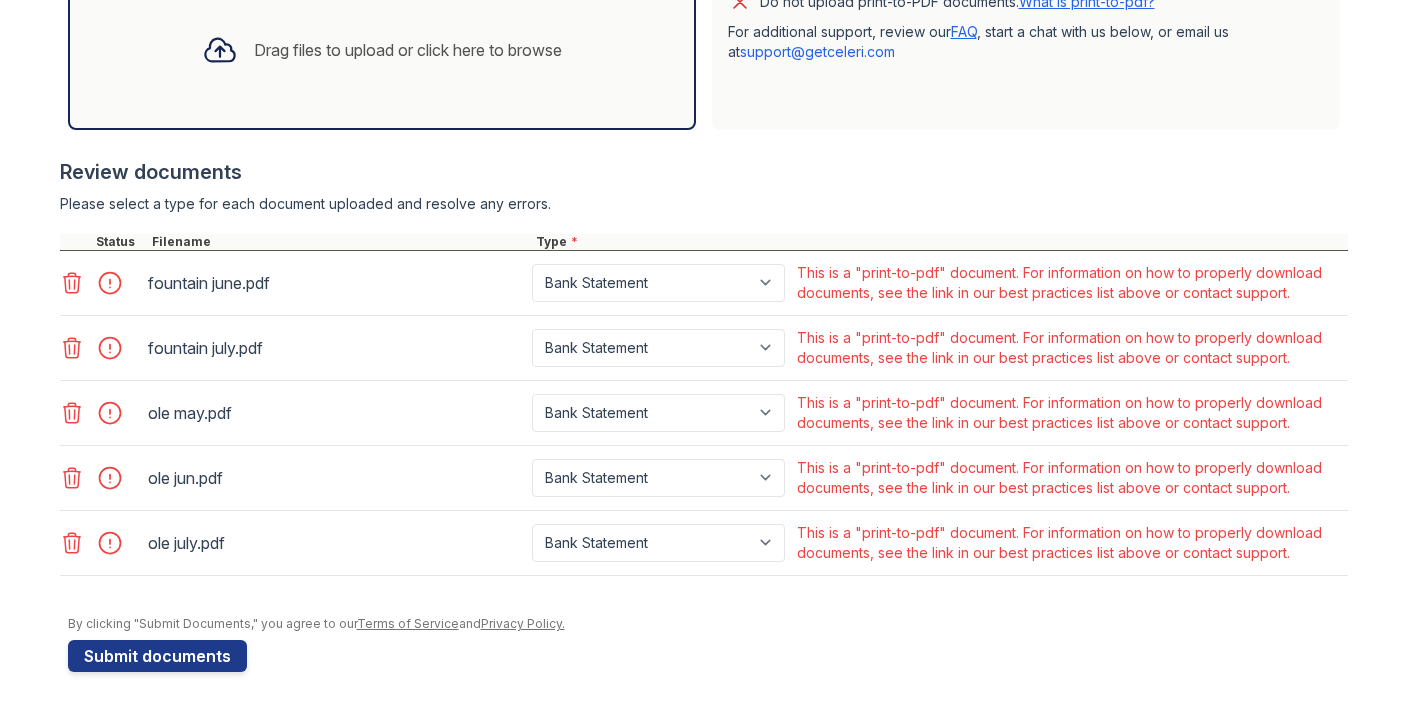click 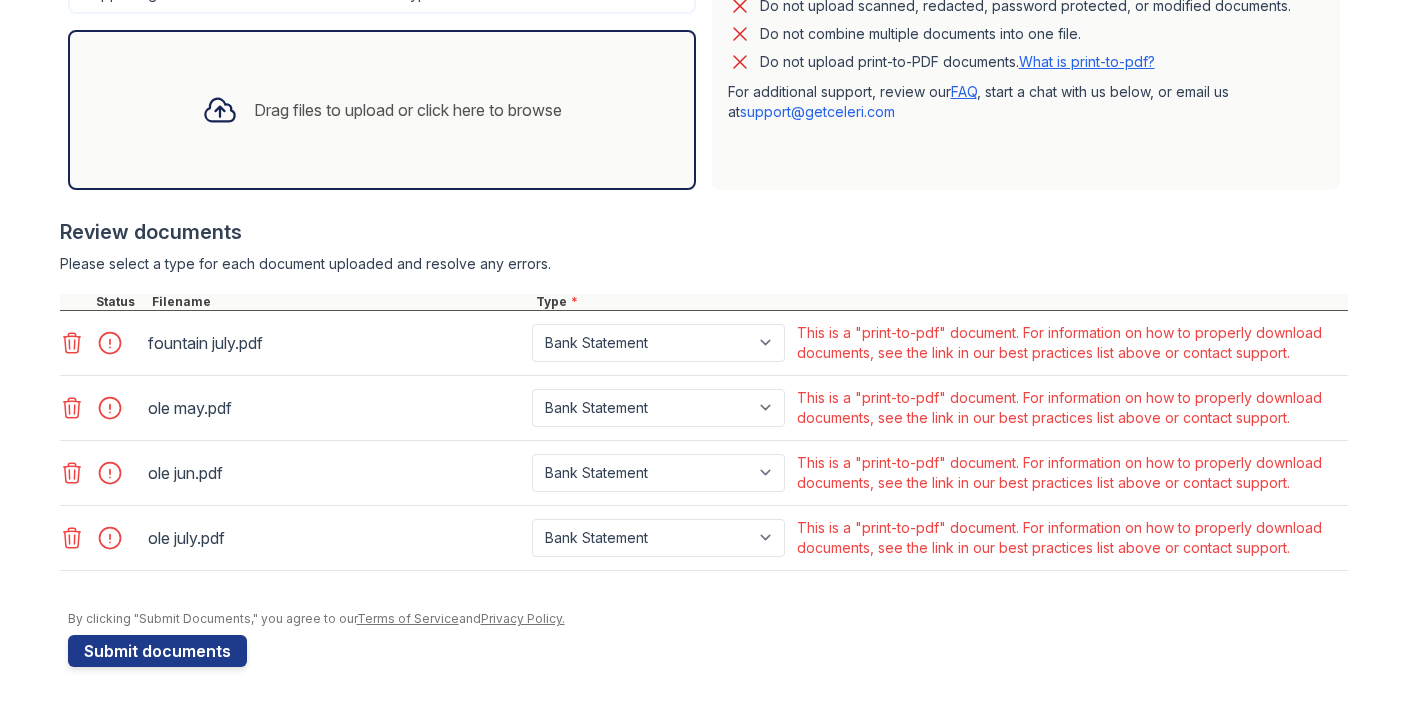 click 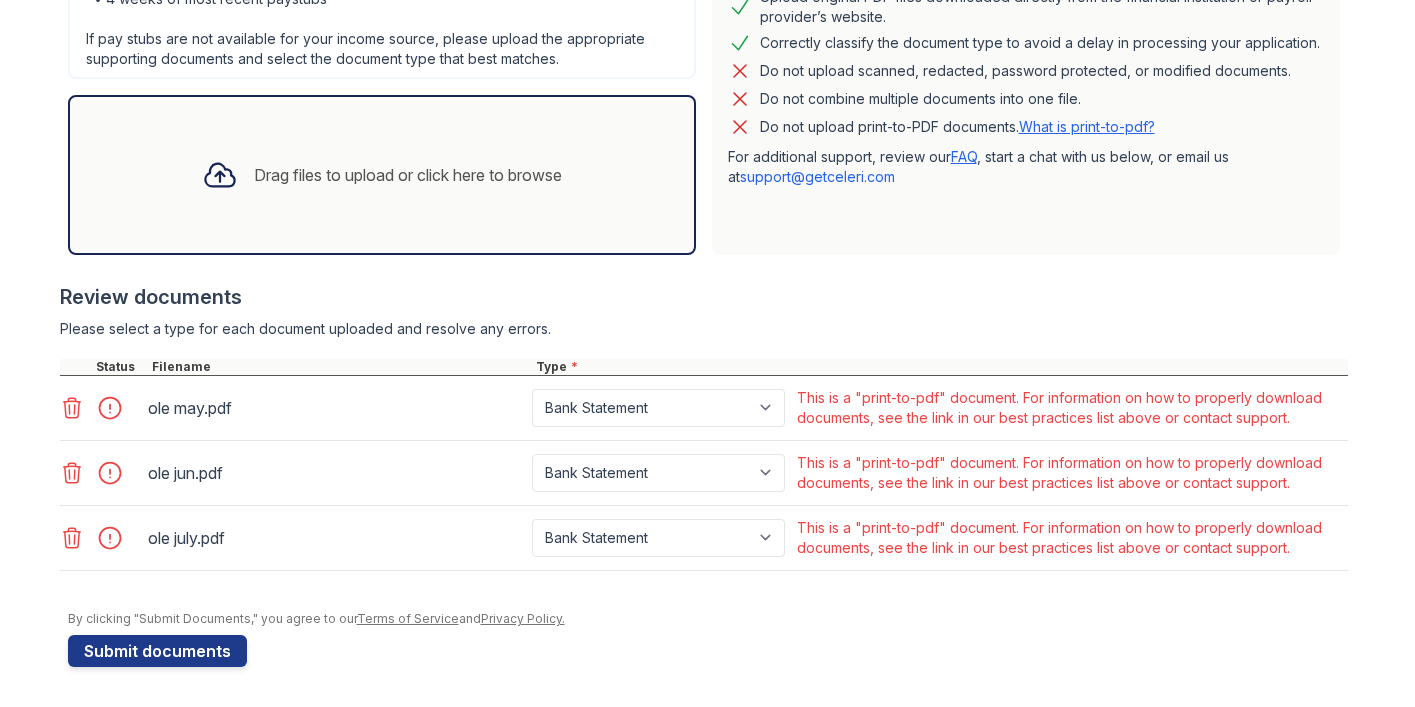 click 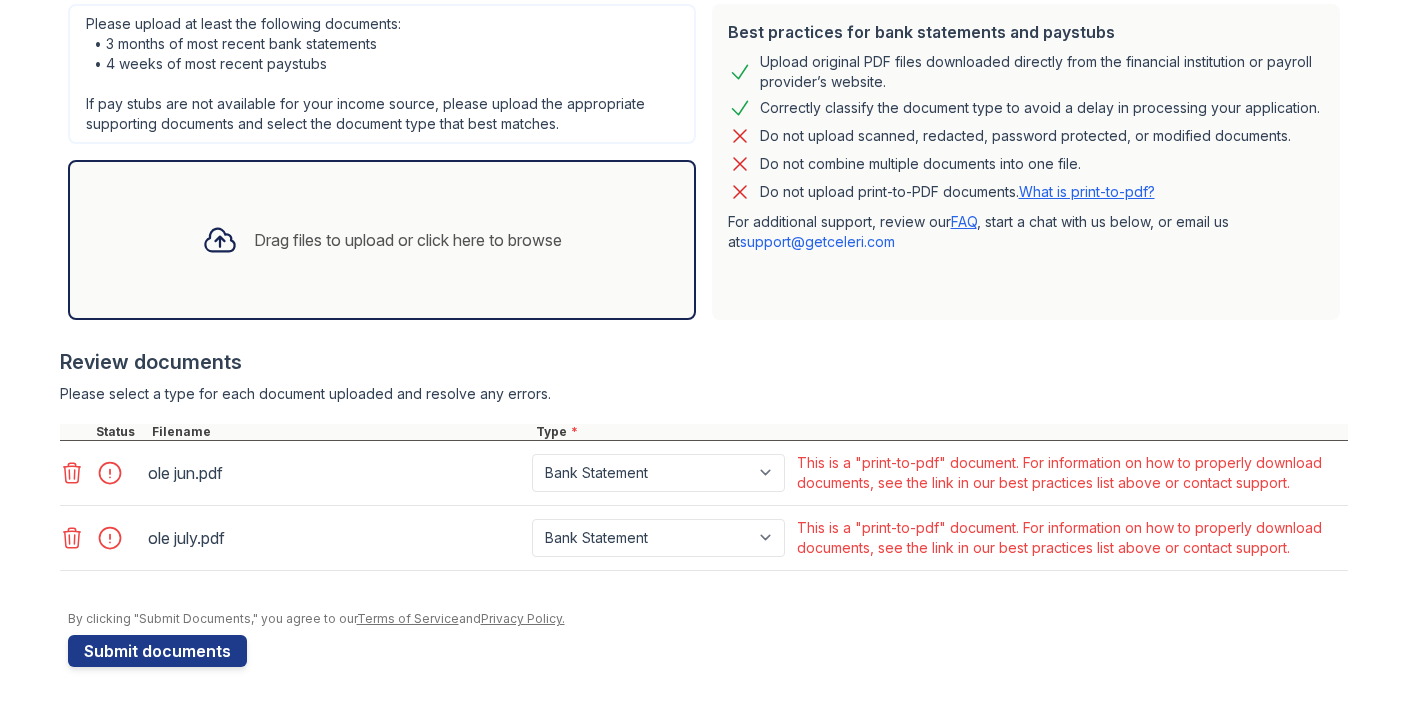 click 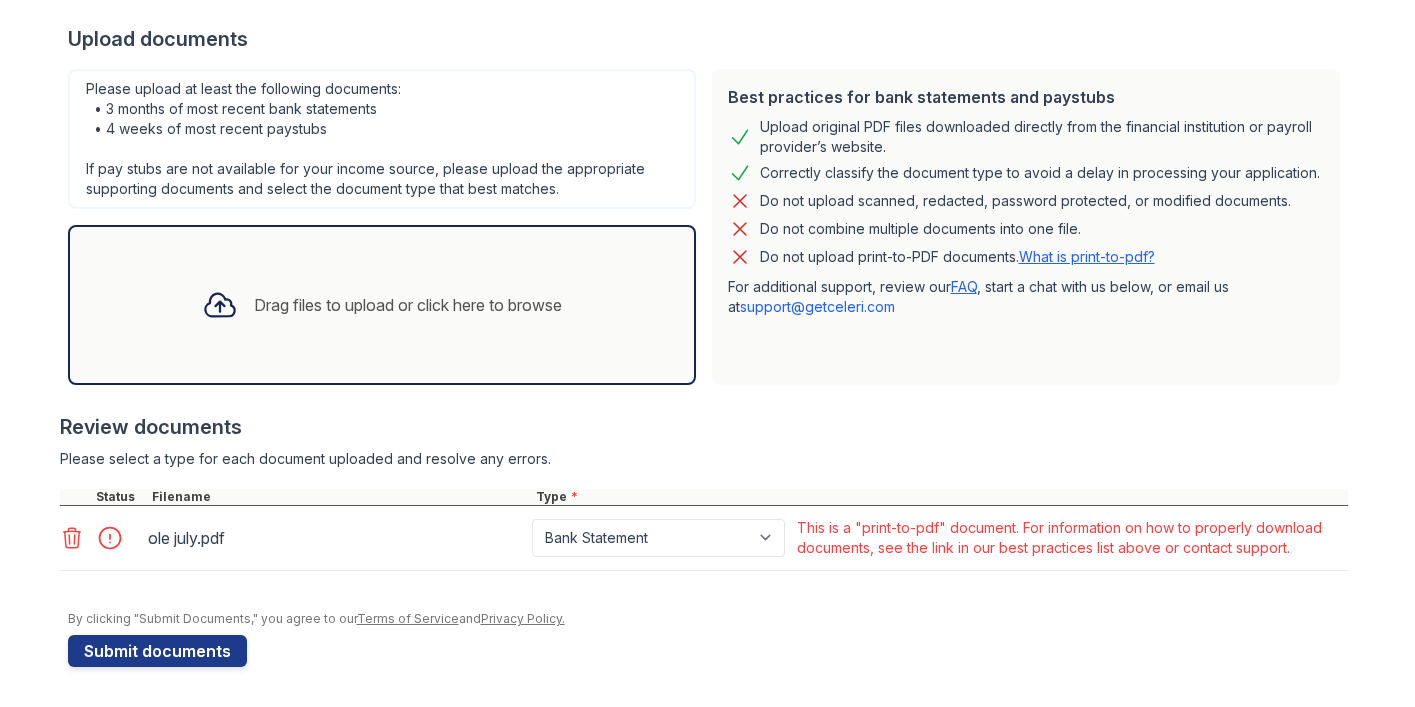click 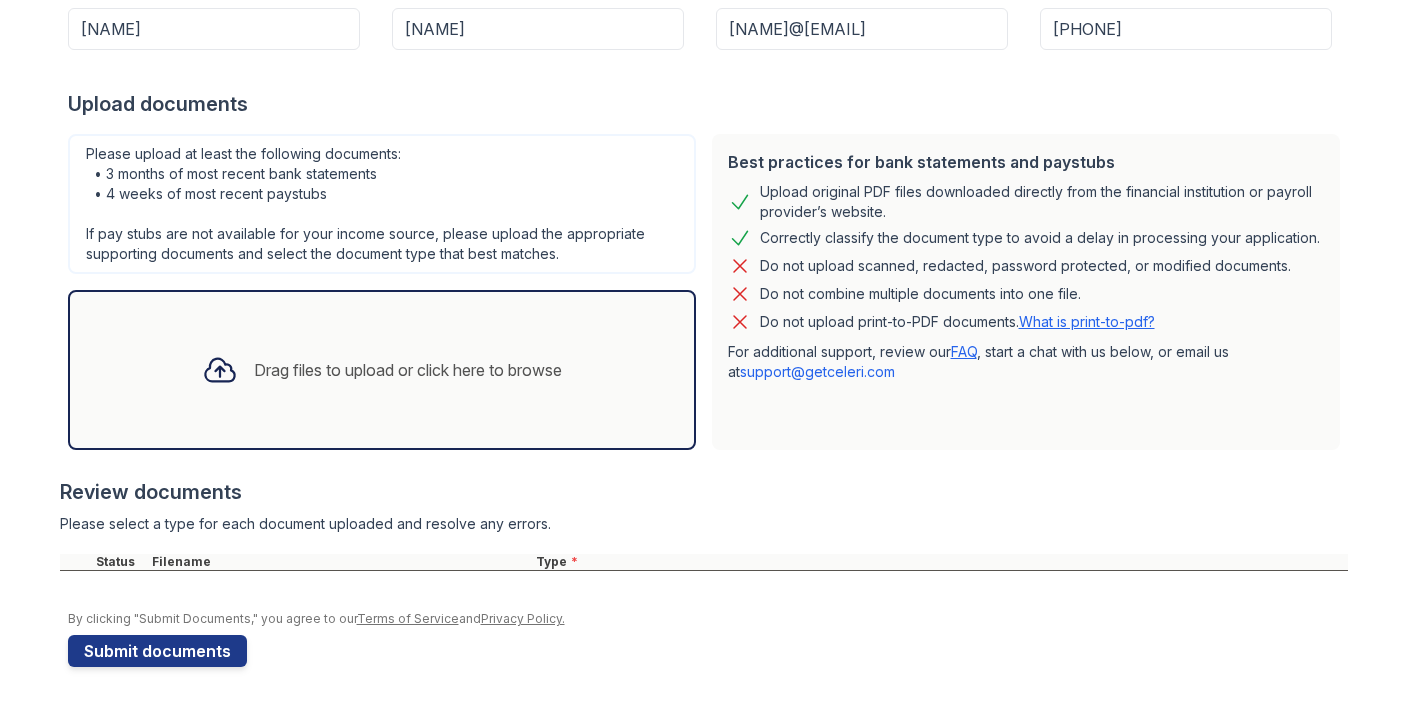 scroll, scrollTop: 0, scrollLeft: 0, axis: both 